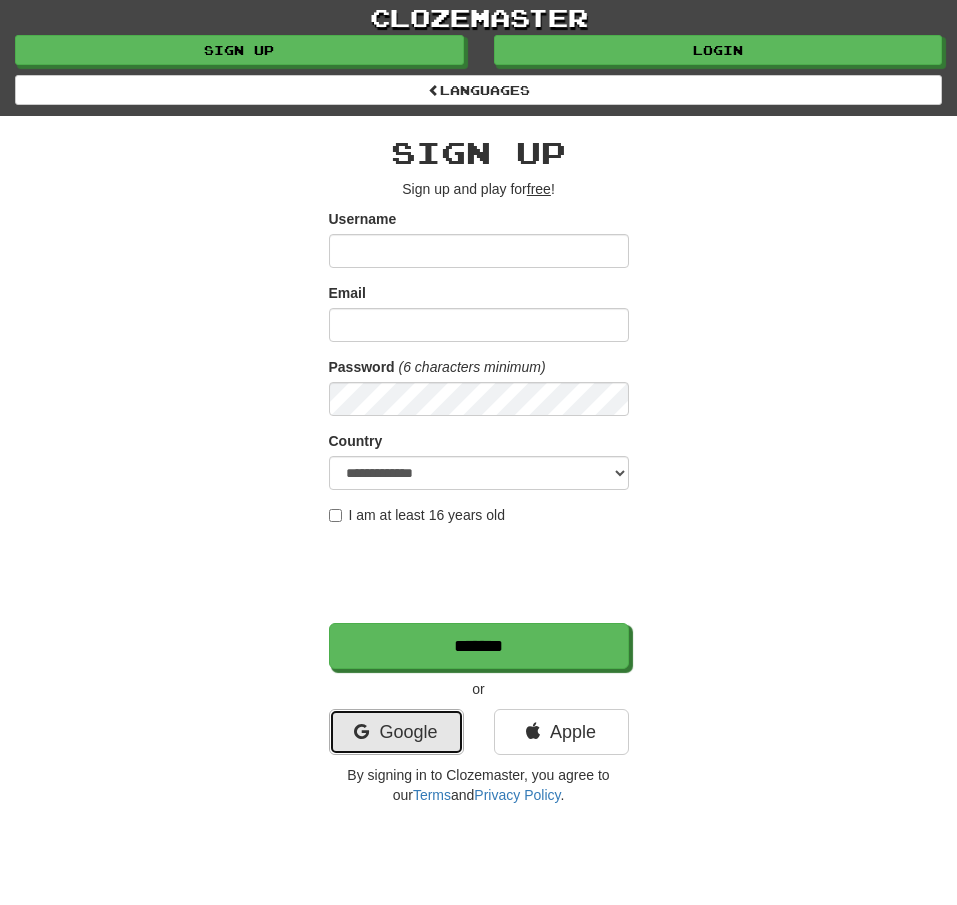 drag, startPoint x: 0, startPoint y: 0, endPoint x: 379, endPoint y: 719, distance: 812.77423 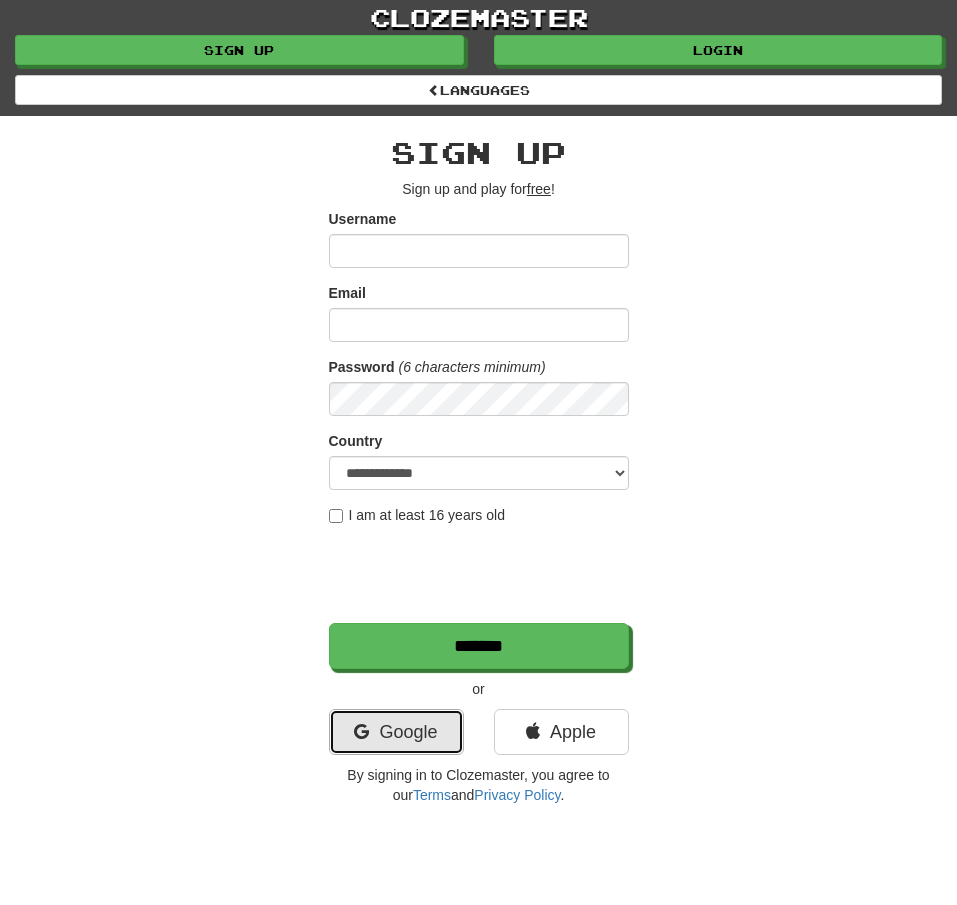 scroll, scrollTop: 0, scrollLeft: 0, axis: both 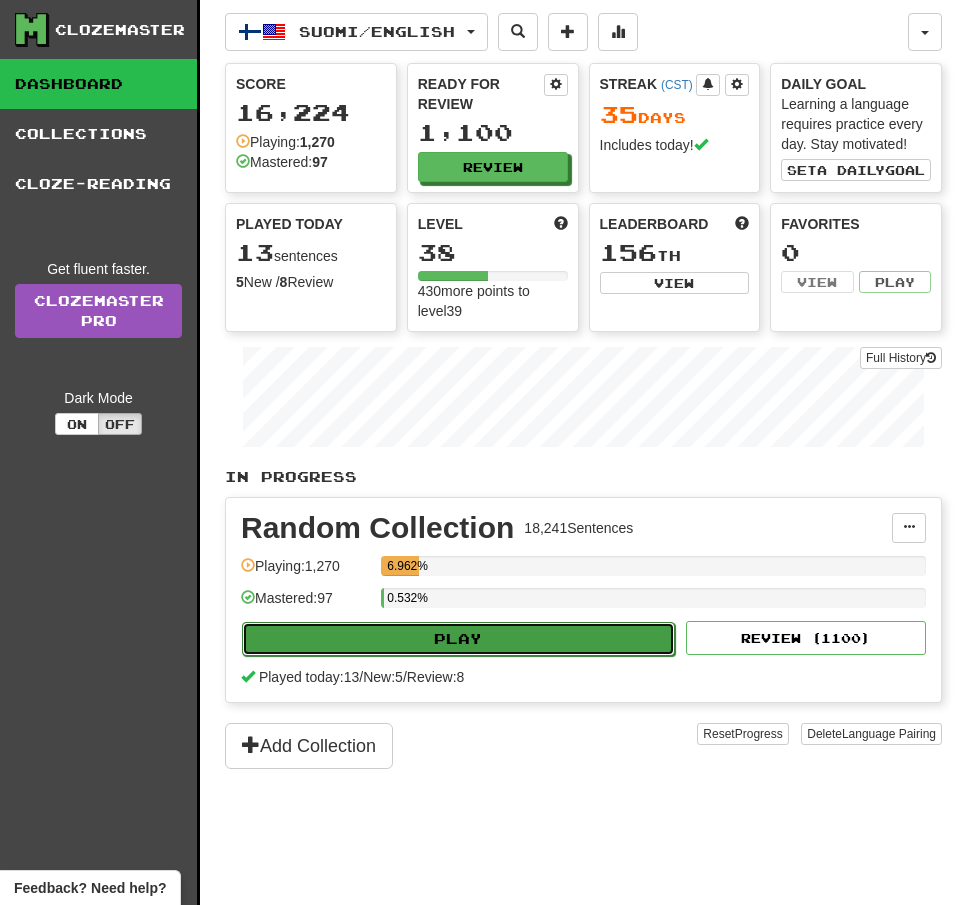 click on "Play" at bounding box center [458, 639] 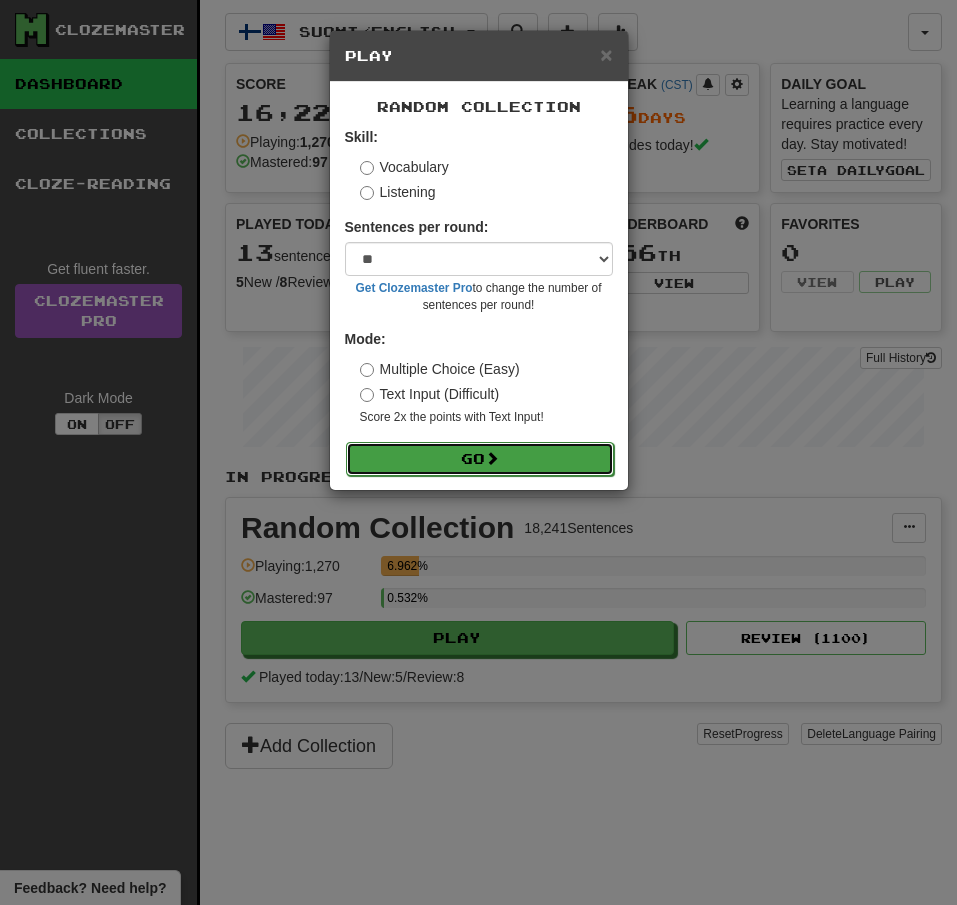 click on "Go" at bounding box center [480, 459] 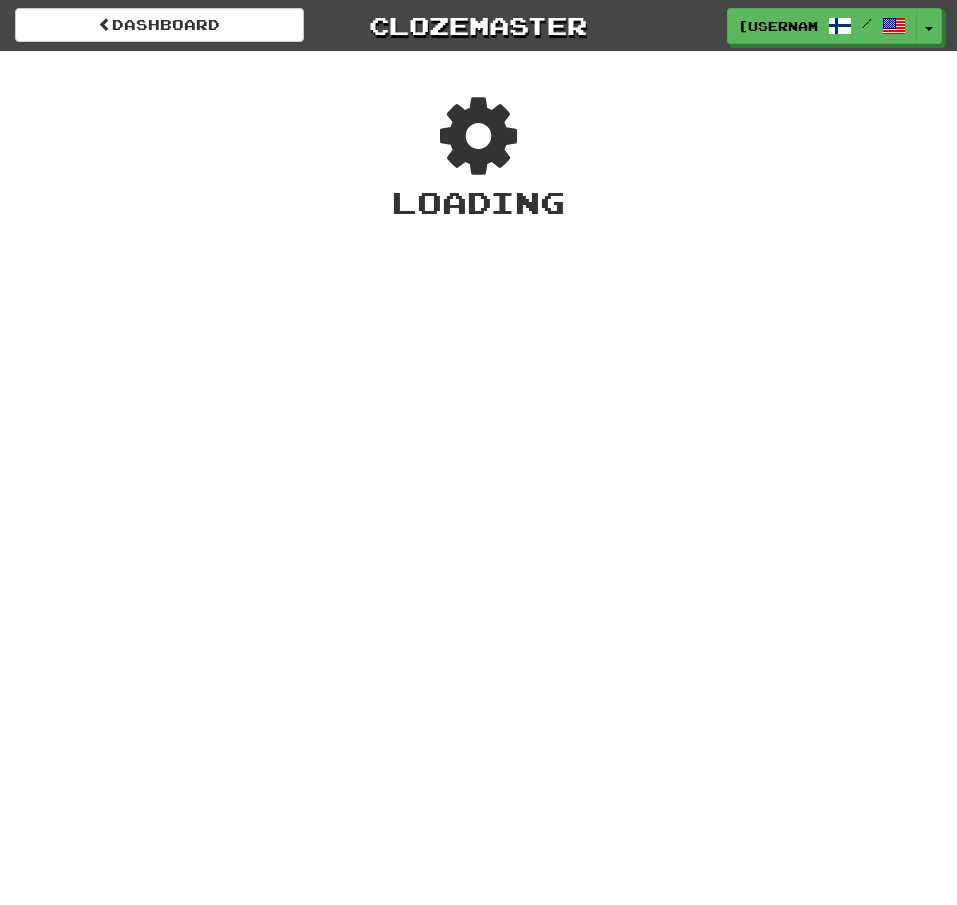 scroll, scrollTop: 0, scrollLeft: 0, axis: both 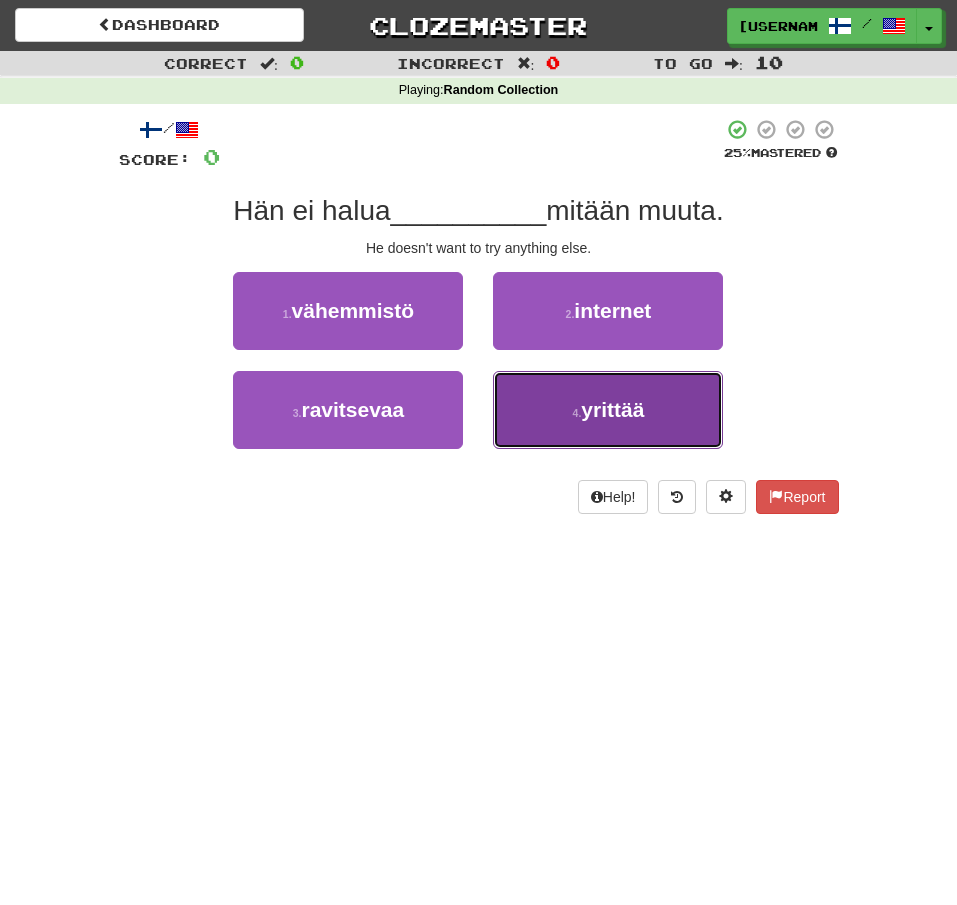 click on "yrittää" at bounding box center (612, 409) 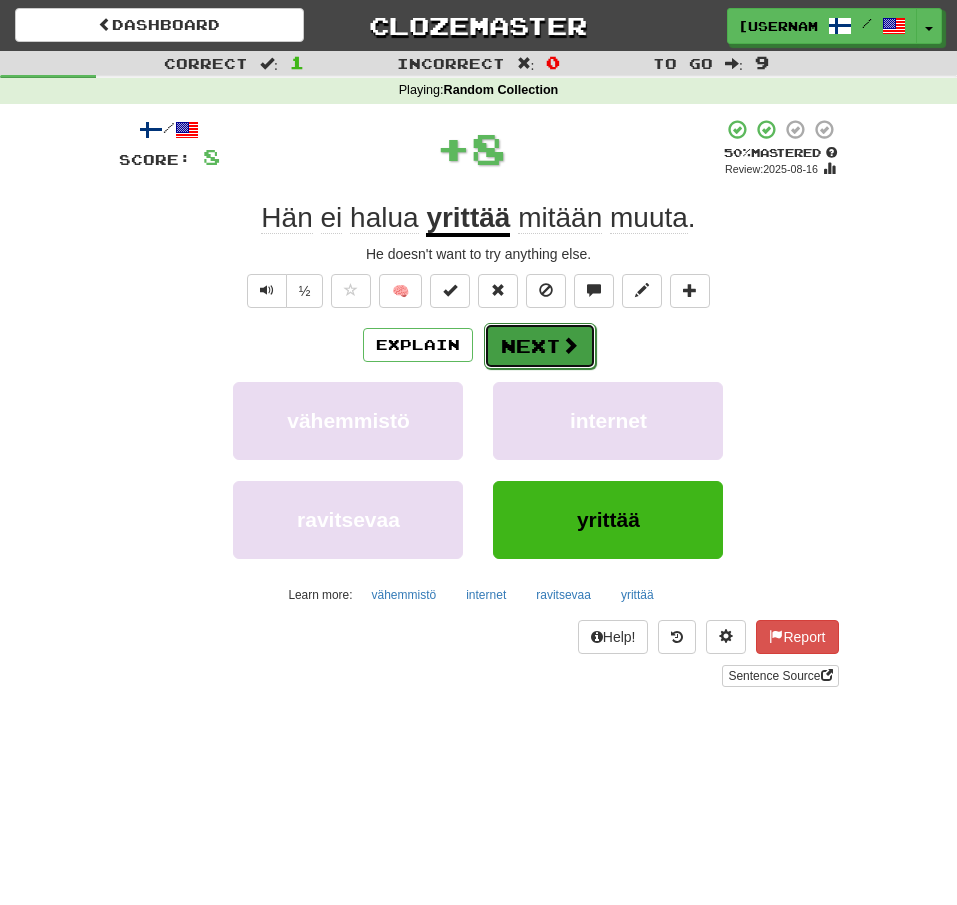 click on "Next" at bounding box center (540, 346) 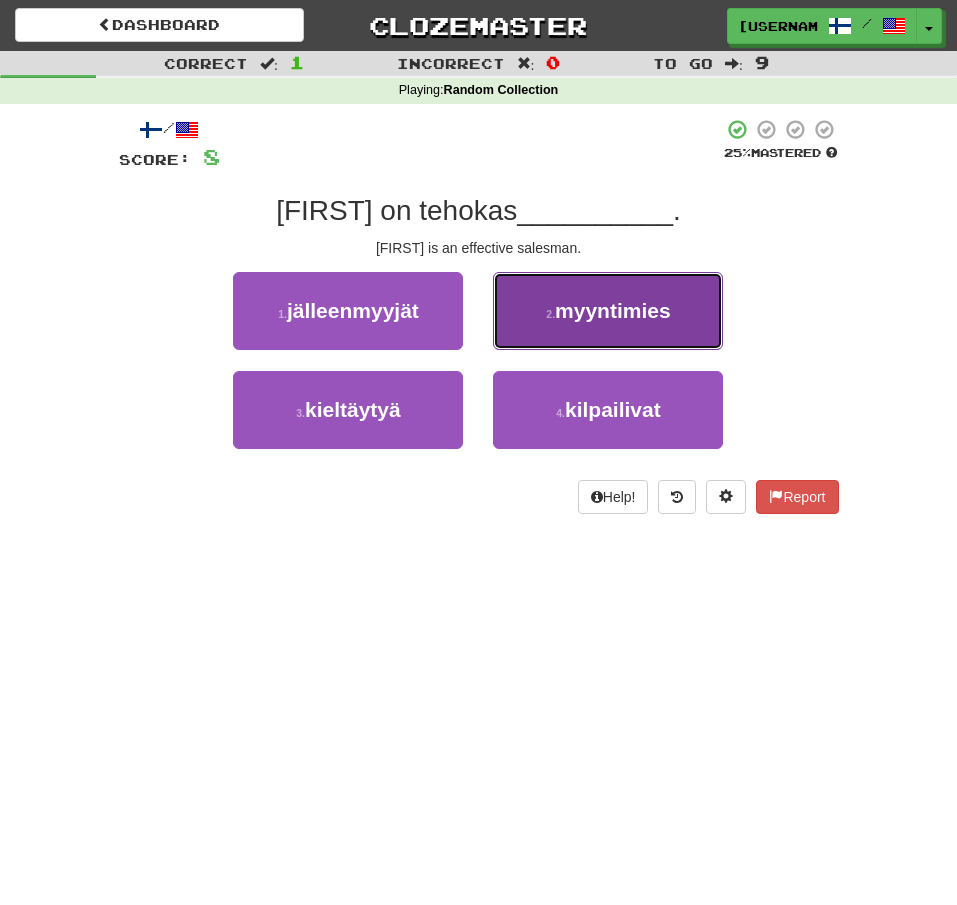 click on "myyntimies" at bounding box center [613, 310] 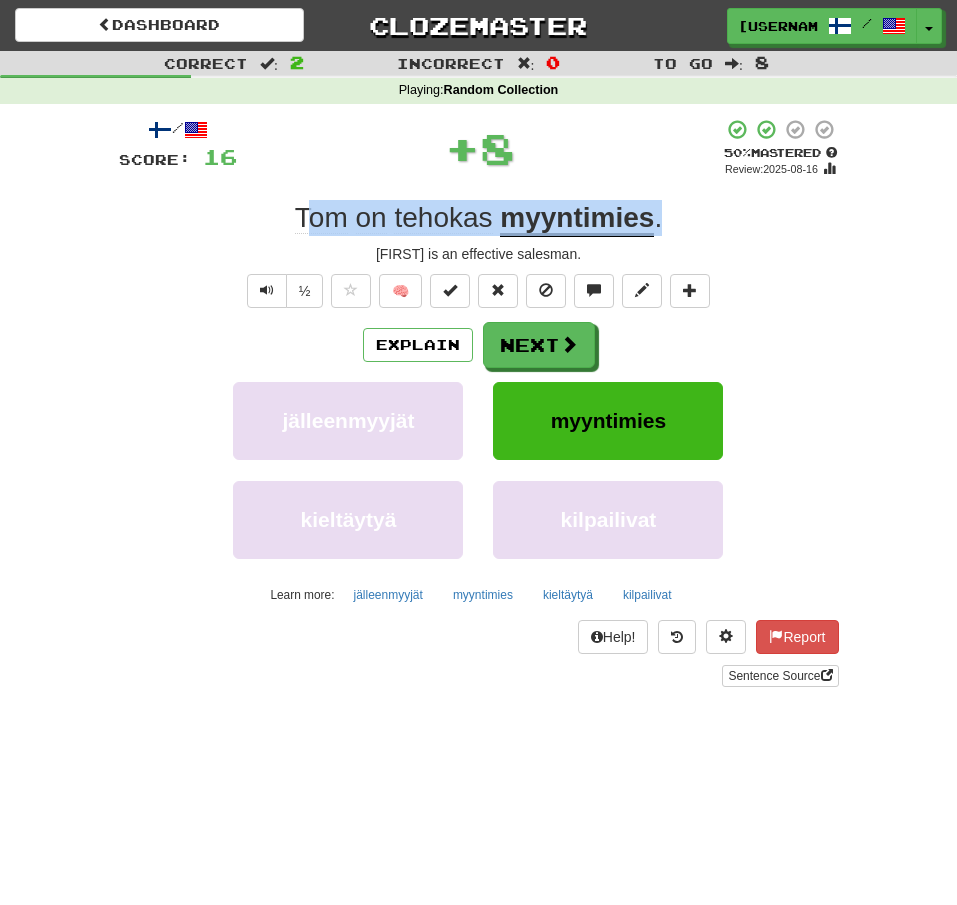 drag, startPoint x: 545, startPoint y: 219, endPoint x: 309, endPoint y: 212, distance: 236.10379 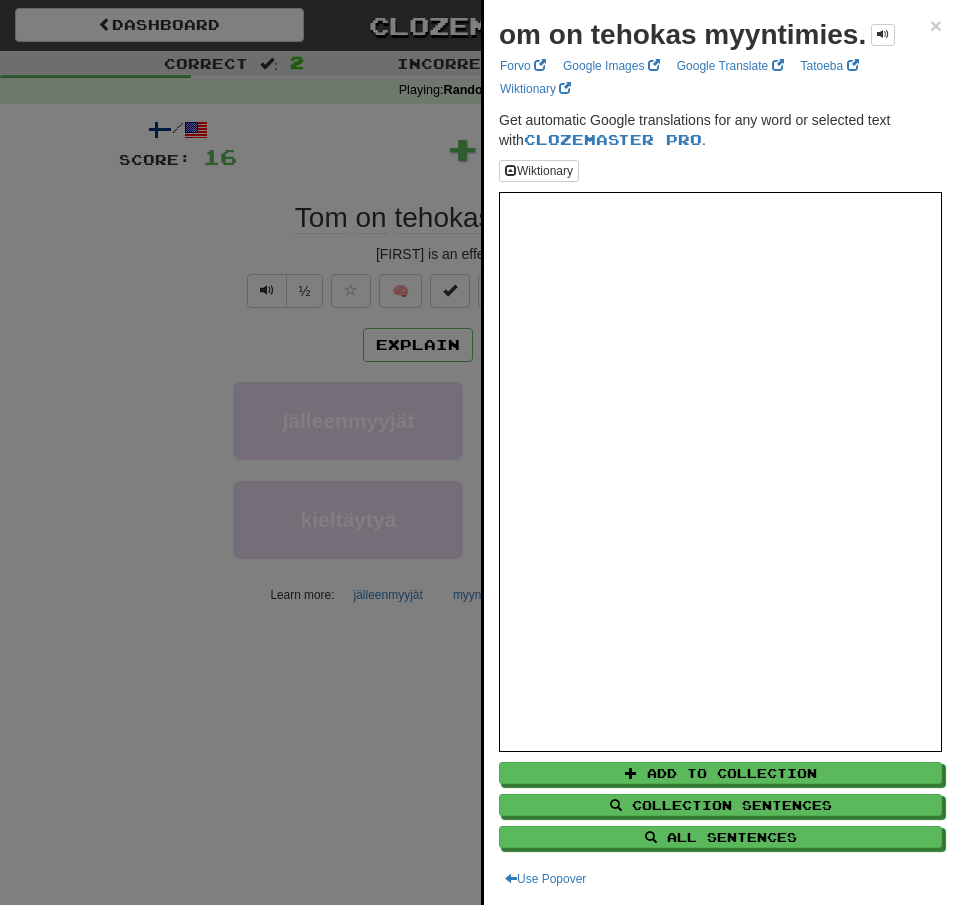 click at bounding box center [478, 452] 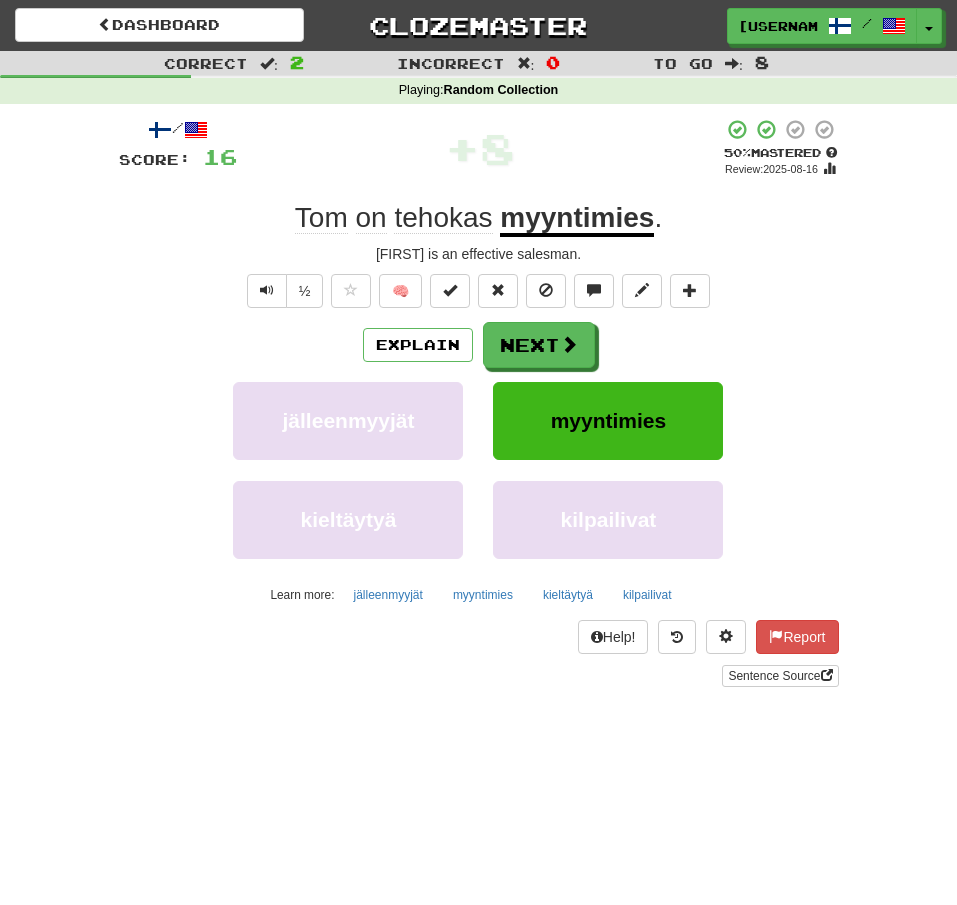 click on "tehokas" 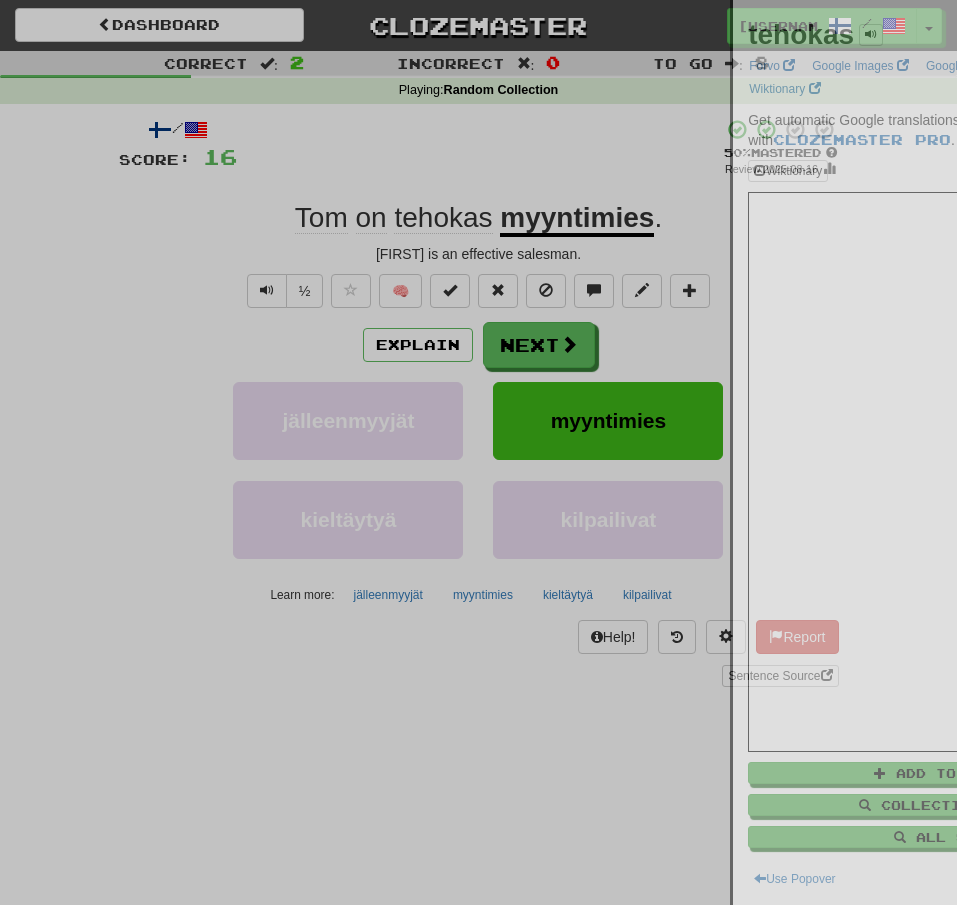 click at bounding box center (478, 452) 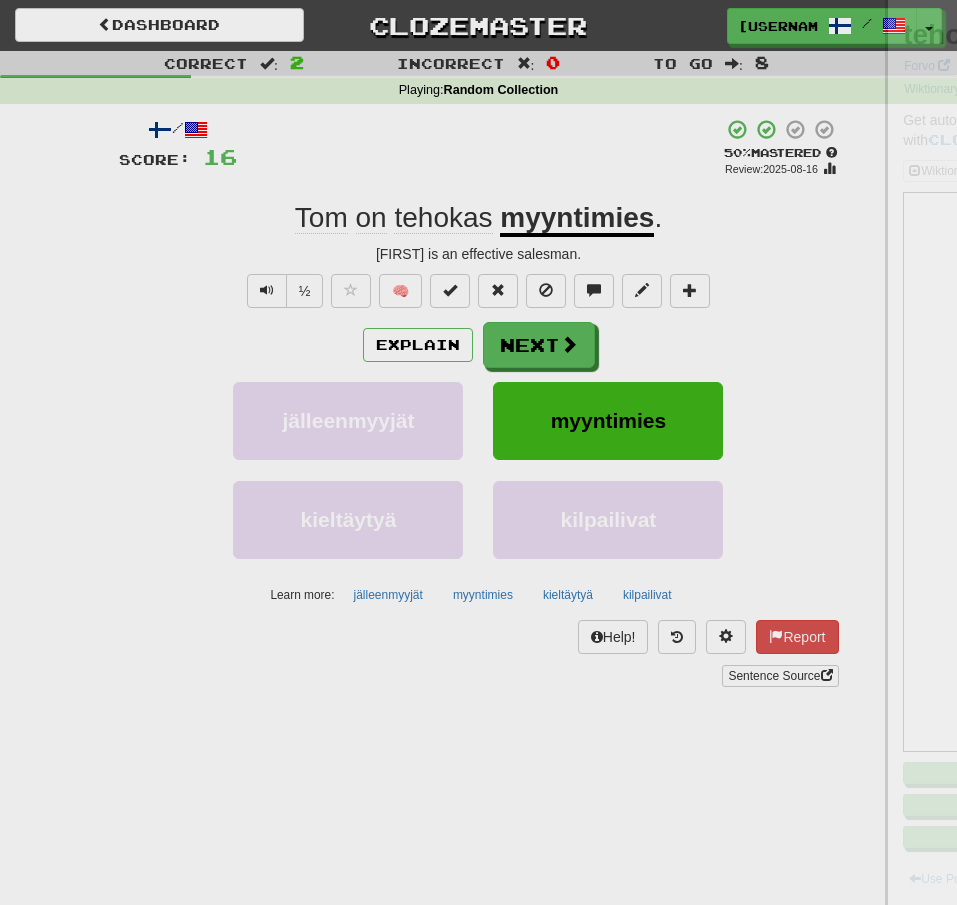 click on "Correct   :   2 Incorrect   :   0 To go   :   8 Playing :  Random Collection  /  Score:   16 + 8 50 %  Mastered Review:  2025-08-16 [FIRST]   on   tehokas   myyntimies . [FIRST] is an effective salesman. ½ 🧠 Explain Next jälleenmyyjät myyntimies kieltäytyä kilpailivat Learn more: jälleenmyyjät myyntimies kieltäytyä kilpailivat  Help!  Report Sentence Source" at bounding box center [478, 383] 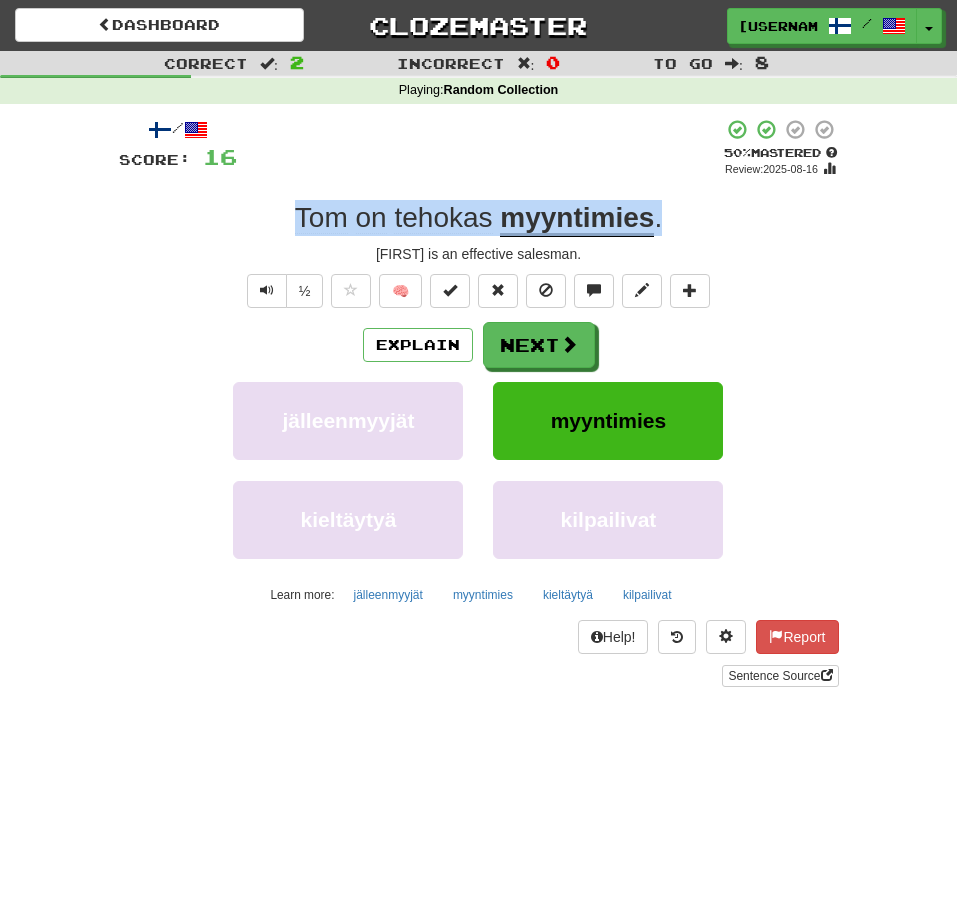 drag, startPoint x: 664, startPoint y: 216, endPoint x: 274, endPoint y: 229, distance: 390.2166 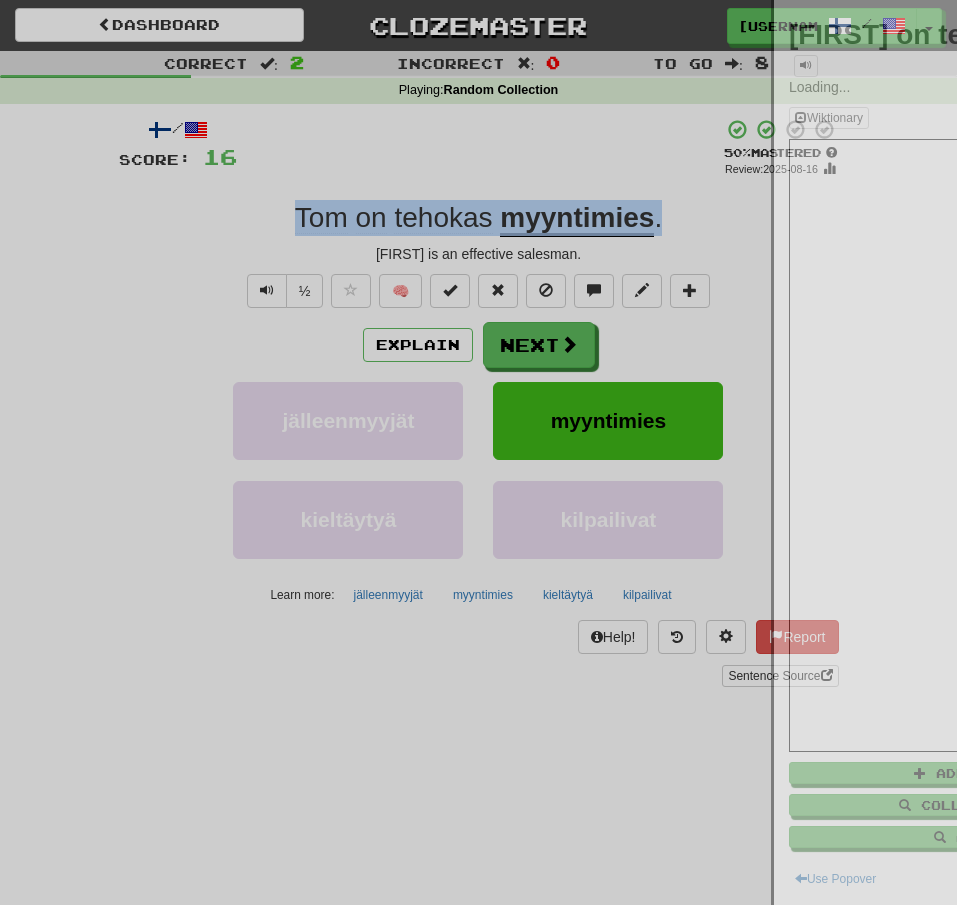 copy on "[FIRST]   on   tehokas   myyntimies ." 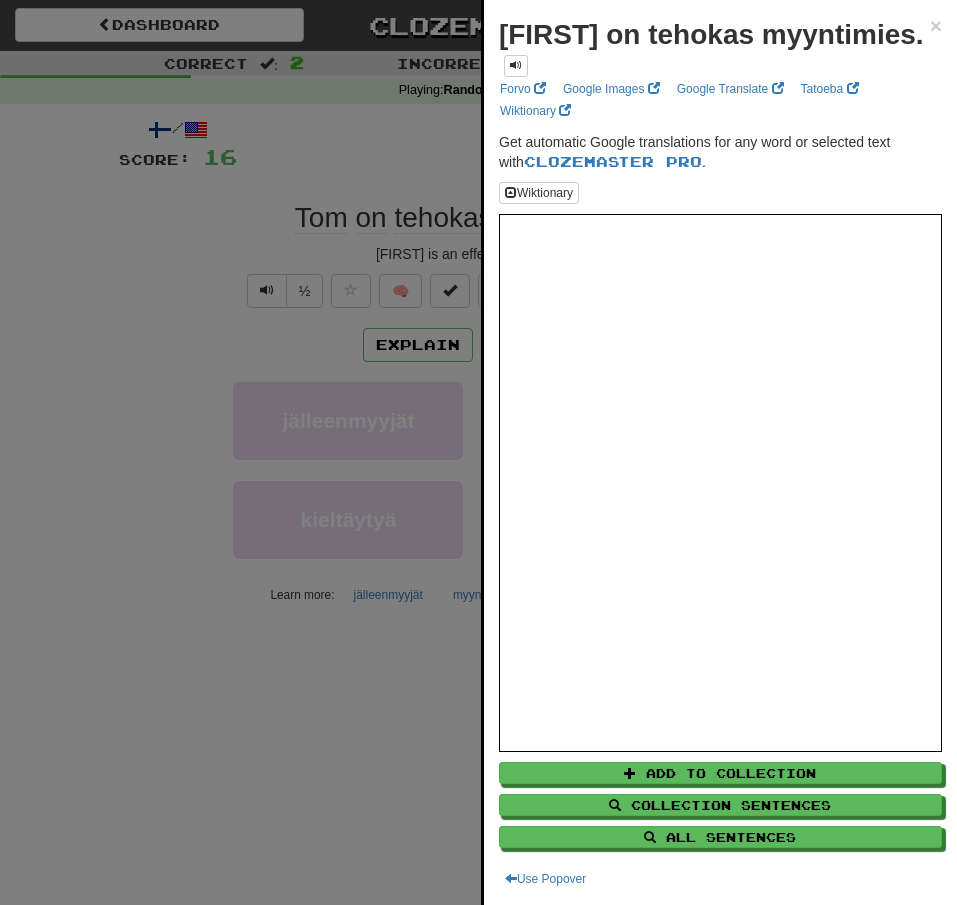 click at bounding box center [478, 452] 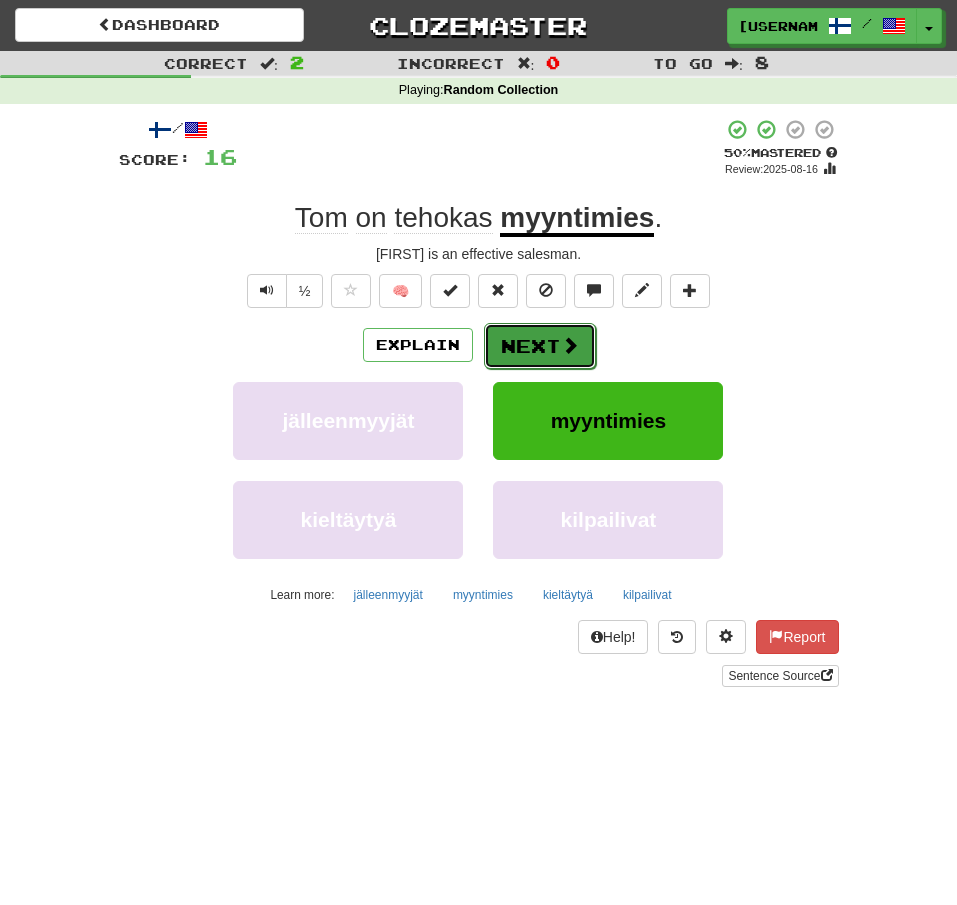 click at bounding box center [570, 345] 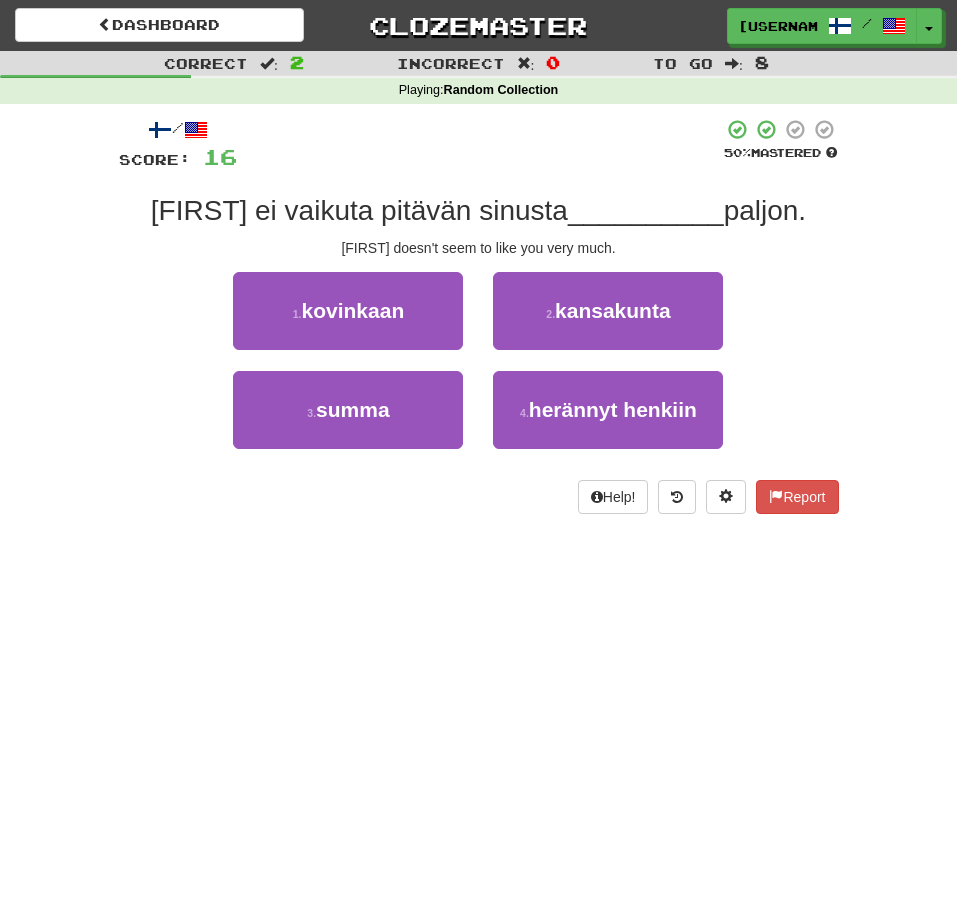 click on "Correct   :   2 Incorrect   :   0 To go   :   8 Playing :  Random Collection  /  Score:   16 50 %  Mastered [FIRST] ei vaikuta pitävän sinusta  __________  paljon. [FIRST] doesn't seem to like you very much. 1 .  kovinkaan 2 .  kansakunta 3 .  summa 4 .  herännyt henkiin  Help!  Report" at bounding box center (478, 296) 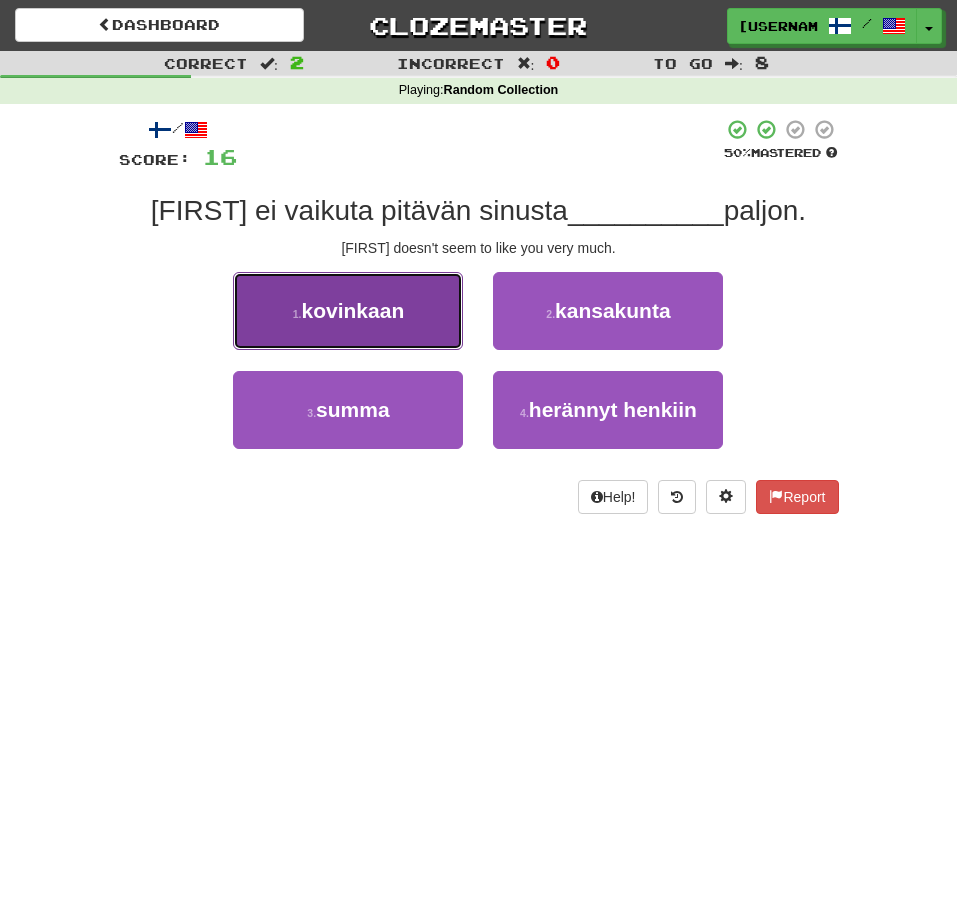 click on "kovinkaan" at bounding box center (353, 310) 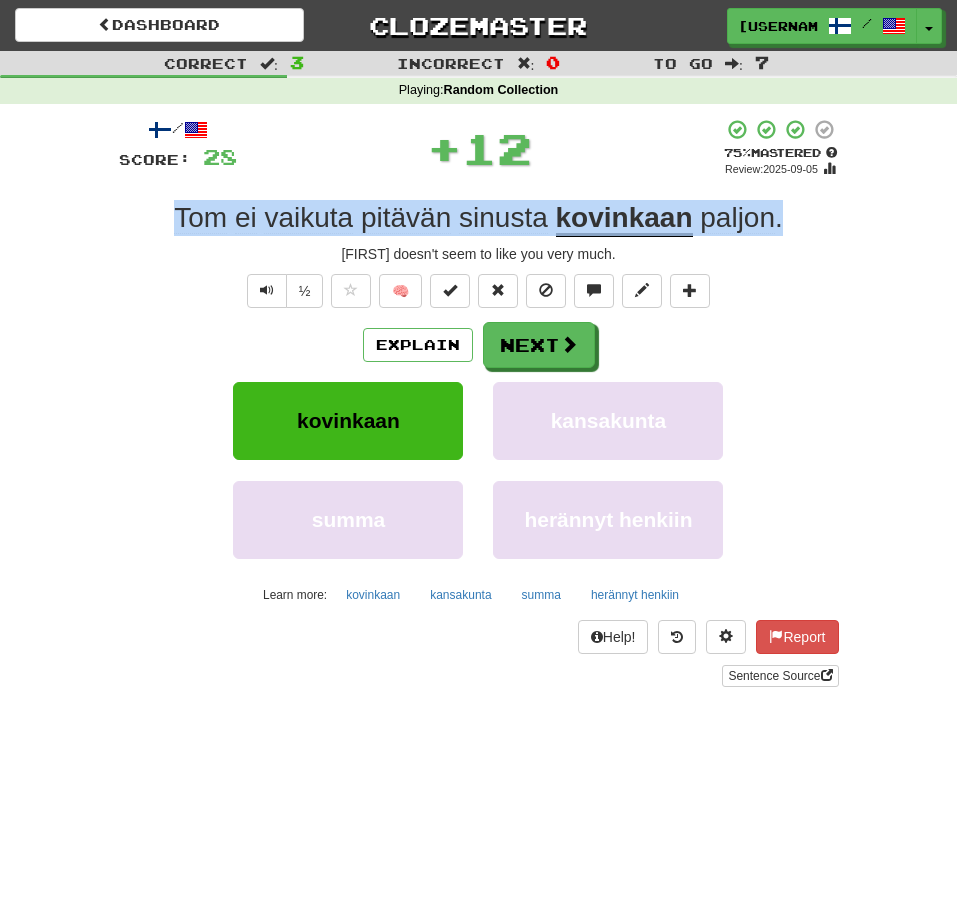 drag, startPoint x: 799, startPoint y: 220, endPoint x: 159, endPoint y: 209, distance: 640.09454 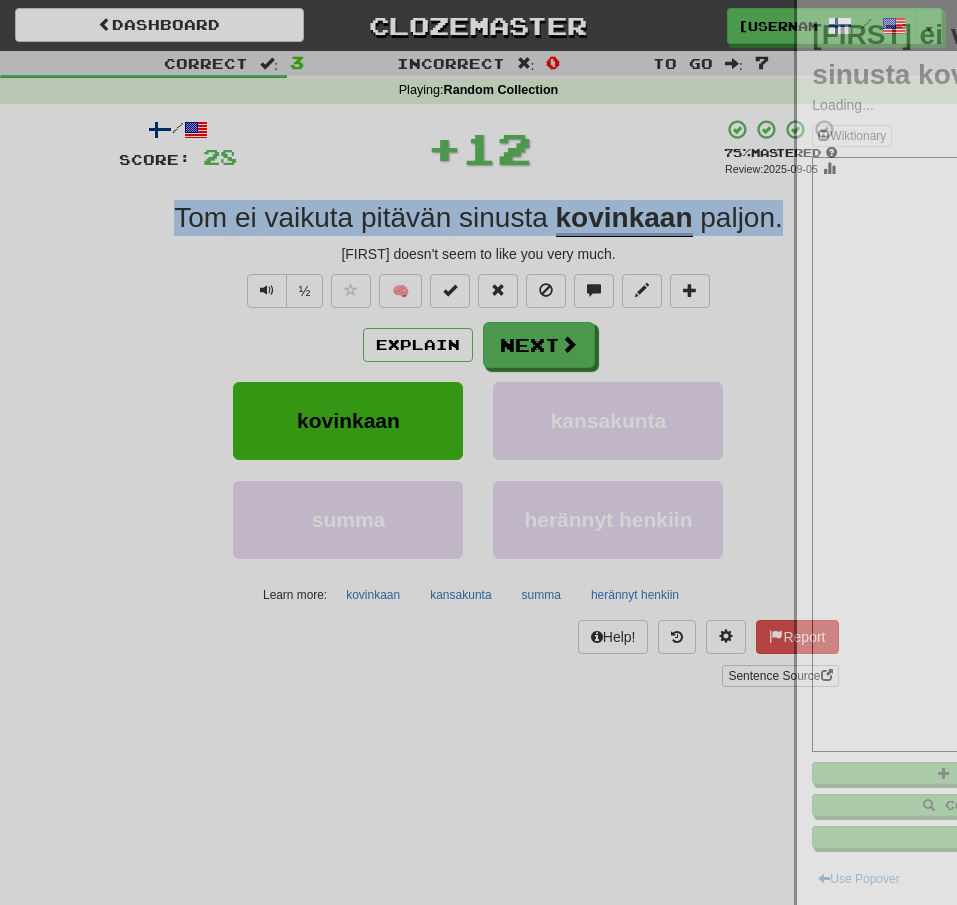 copy on "[FIRST]   ei   vaikuta   pitävän   sinusta   kovinkaan   paljon ." 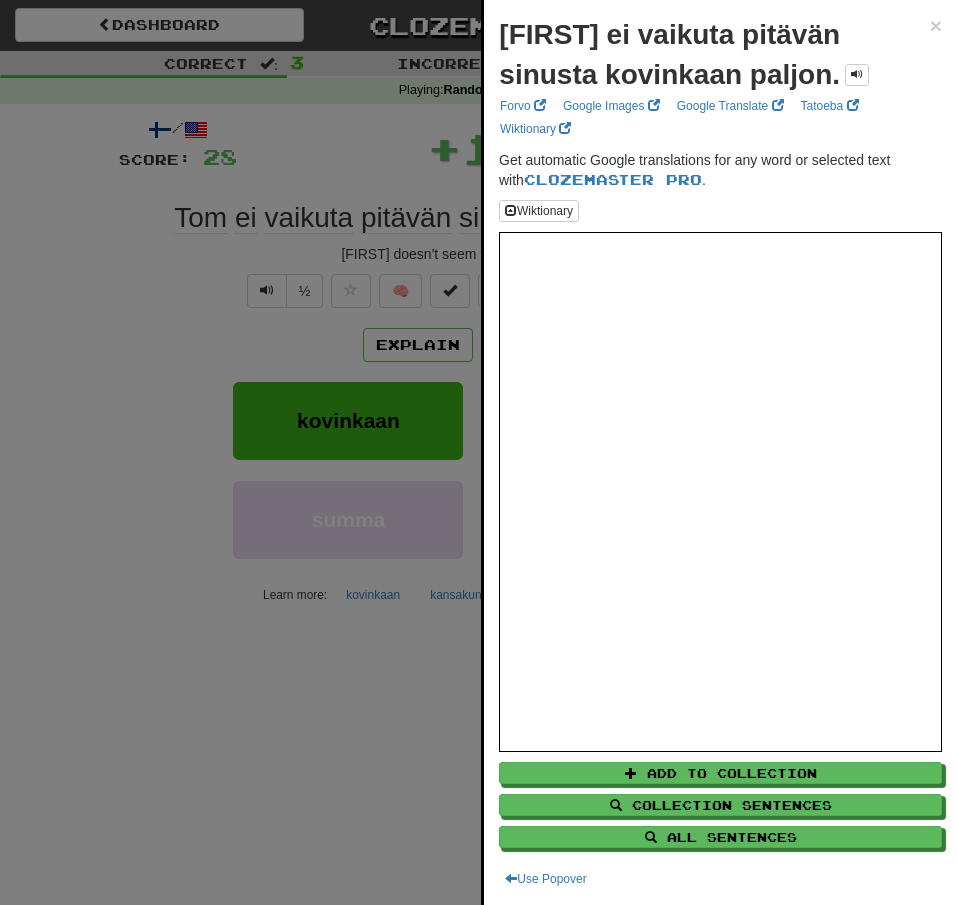 click at bounding box center (478, 452) 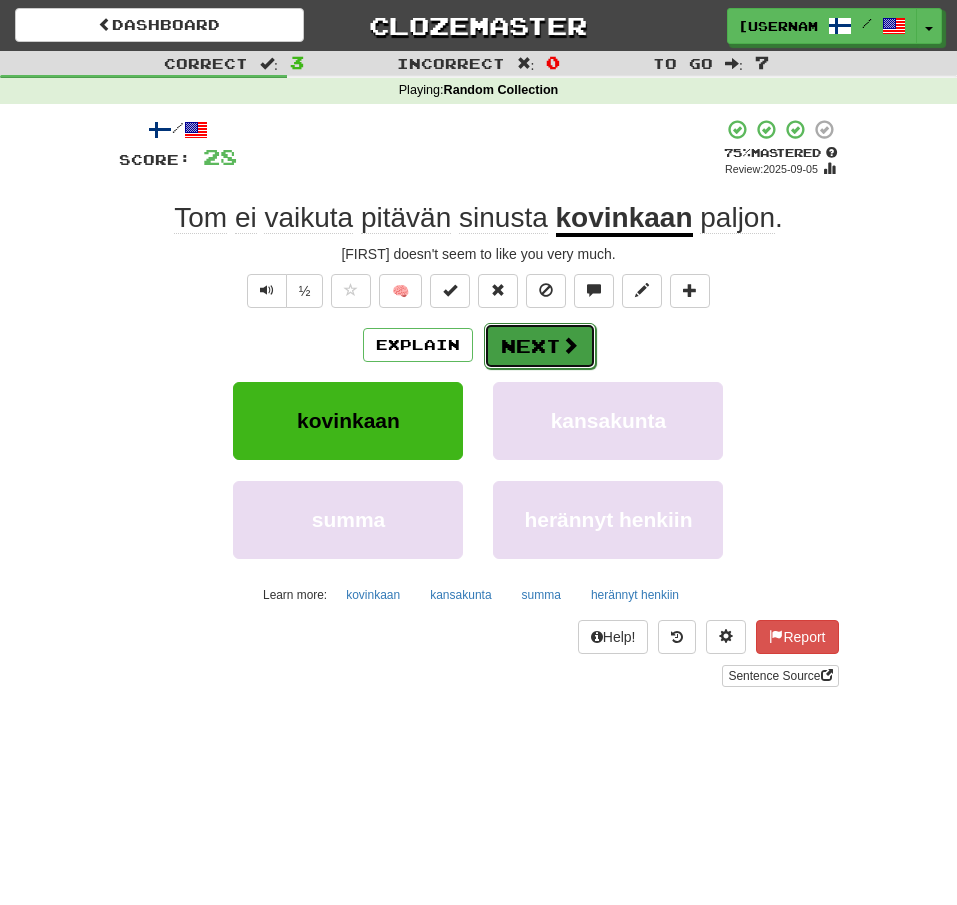 click on "Next" at bounding box center (540, 346) 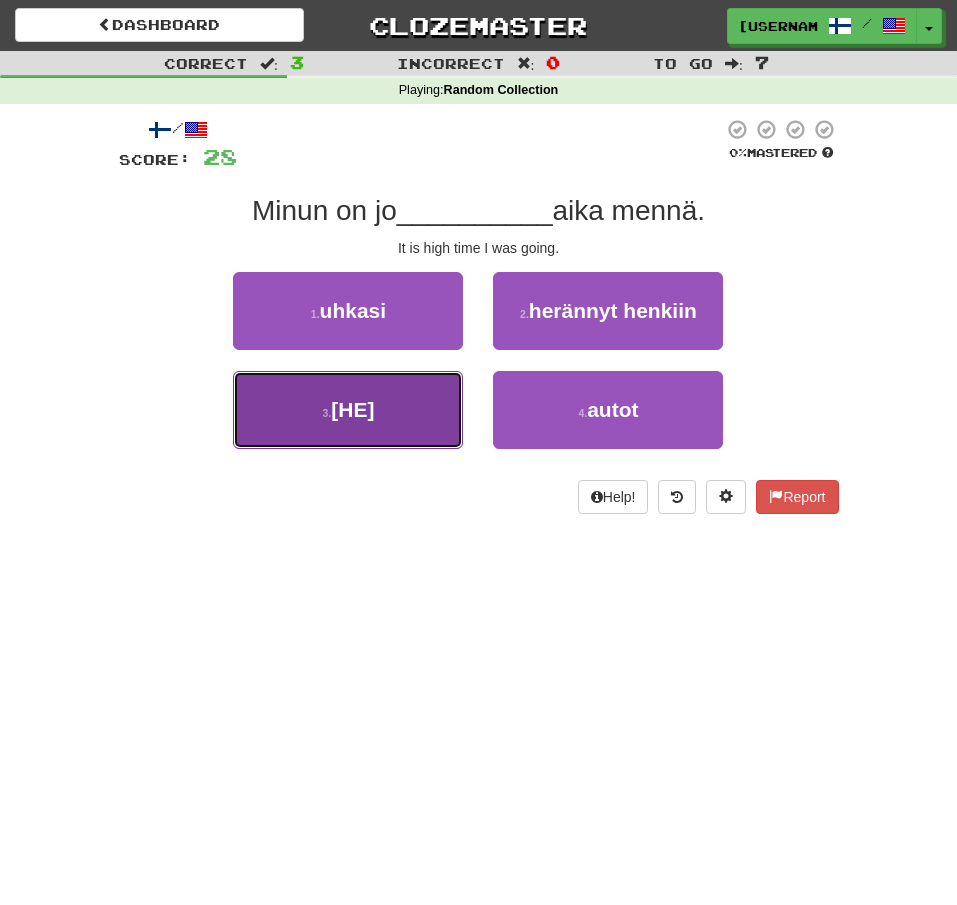 click on "3 .  korkea" at bounding box center (348, 410) 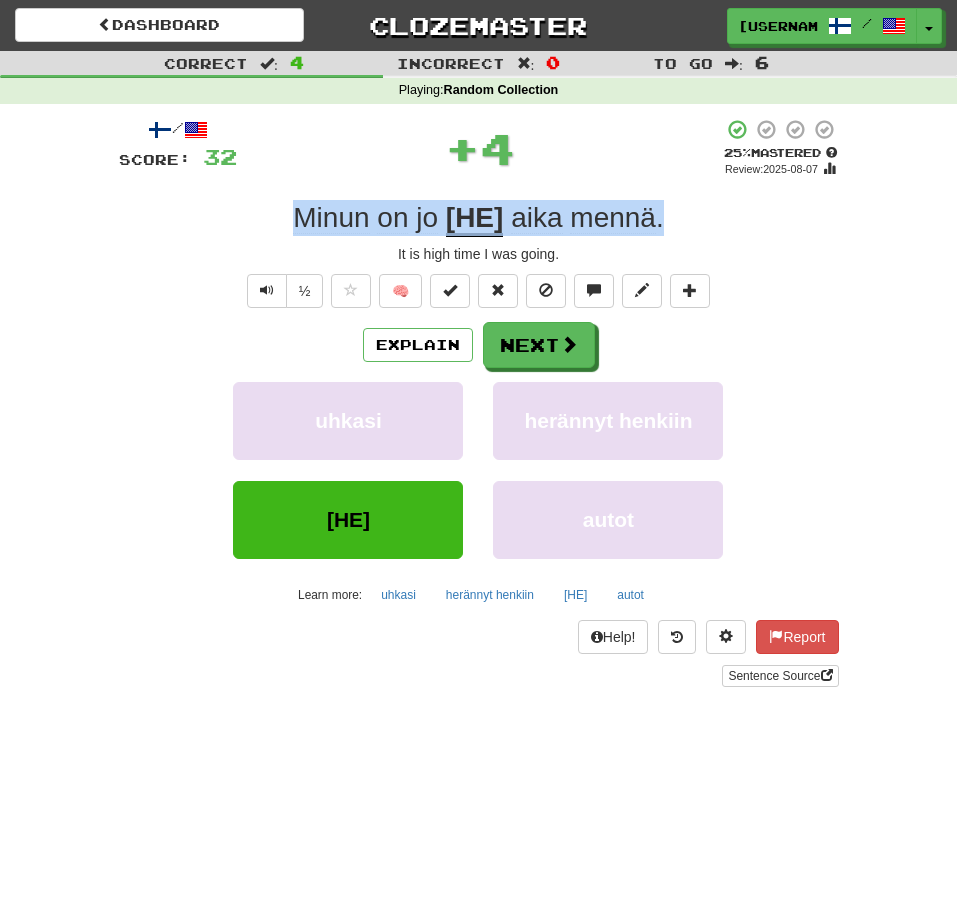 drag, startPoint x: 686, startPoint y: 225, endPoint x: 256, endPoint y: 212, distance: 430.19647 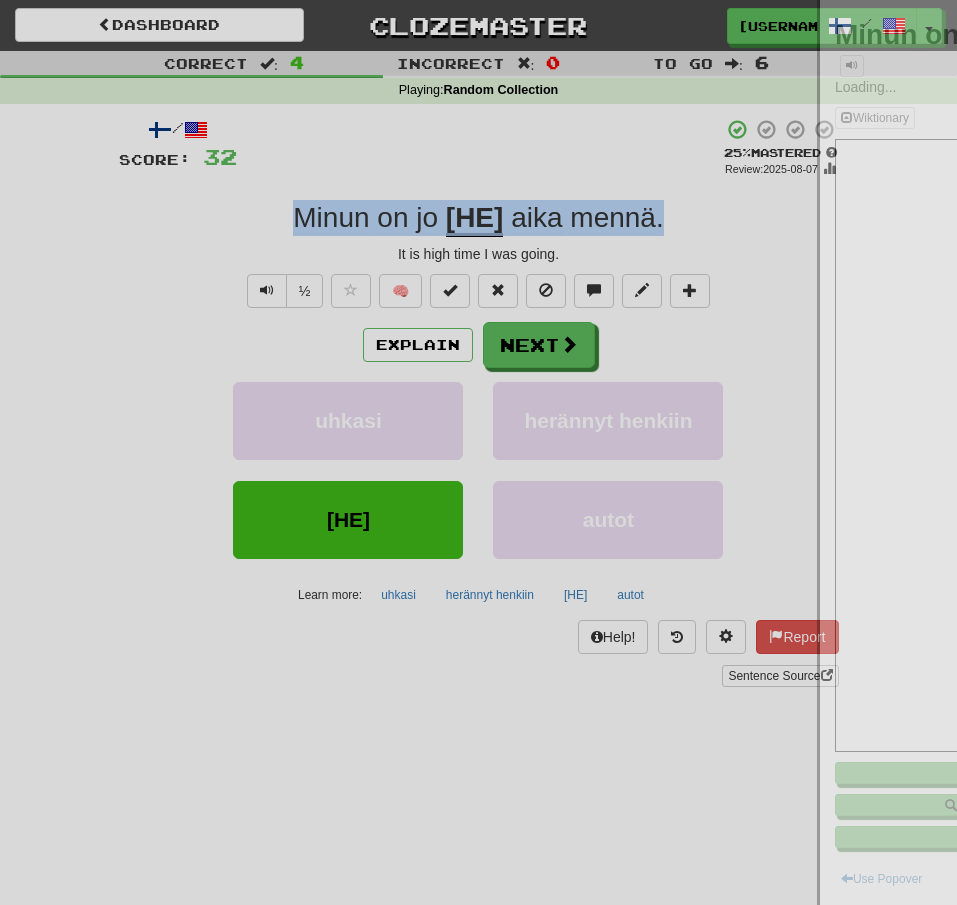 copy on "Minun on jo korkea aika mennä." 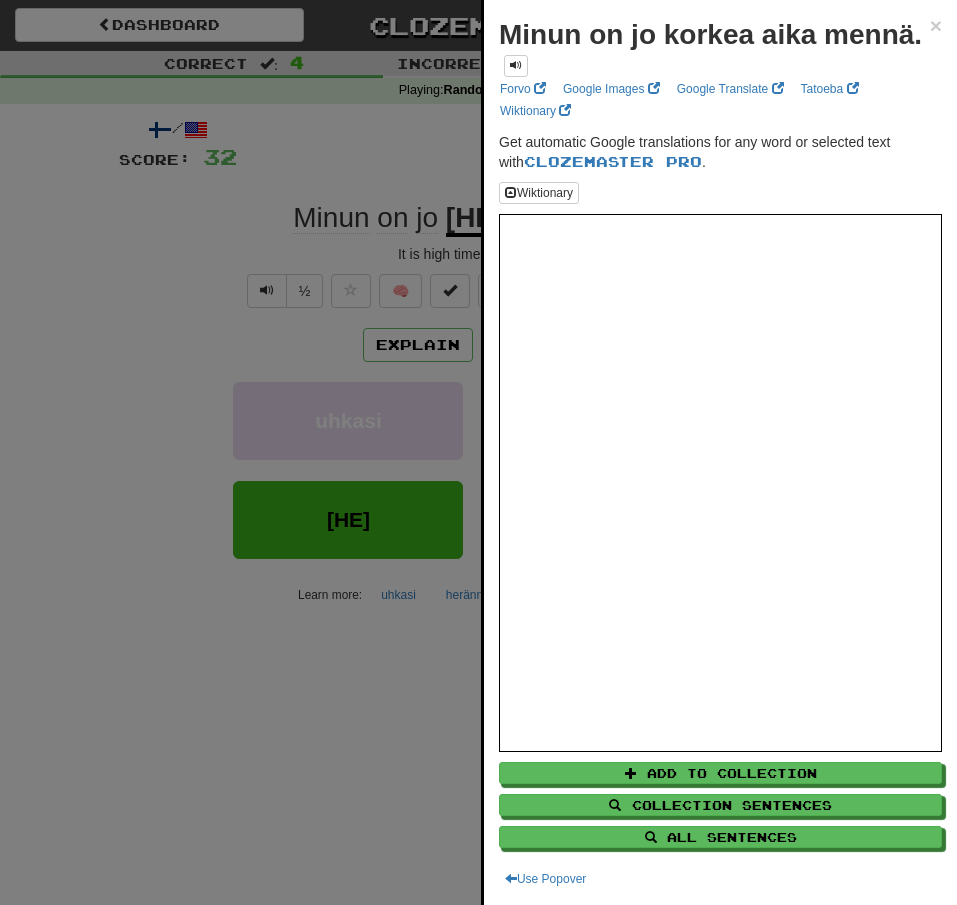 click at bounding box center [478, 452] 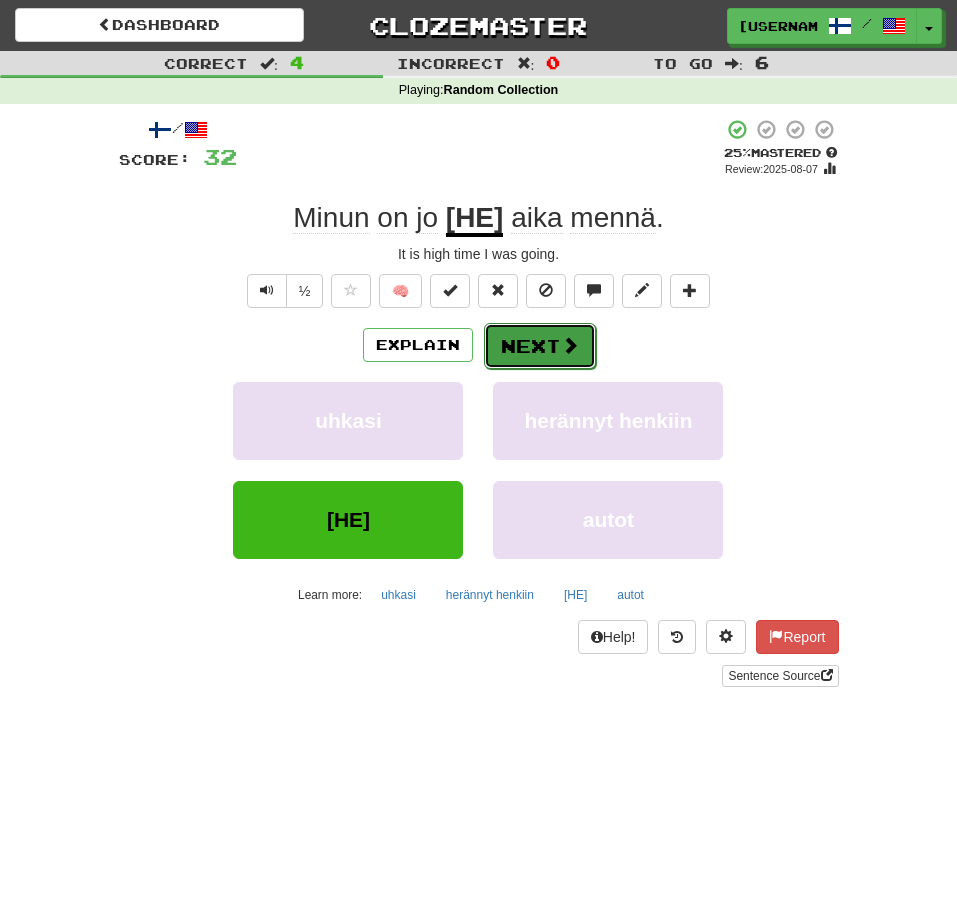 click at bounding box center (570, 345) 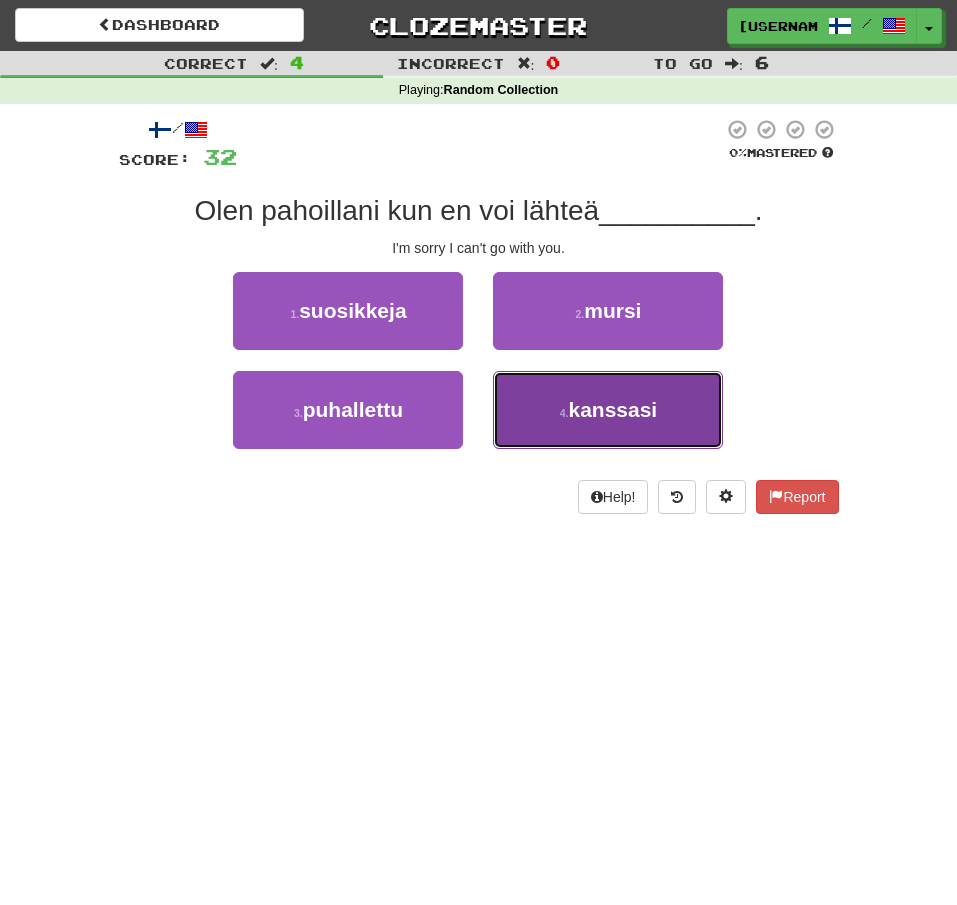 click on "4 .  kanssasi" at bounding box center (608, 410) 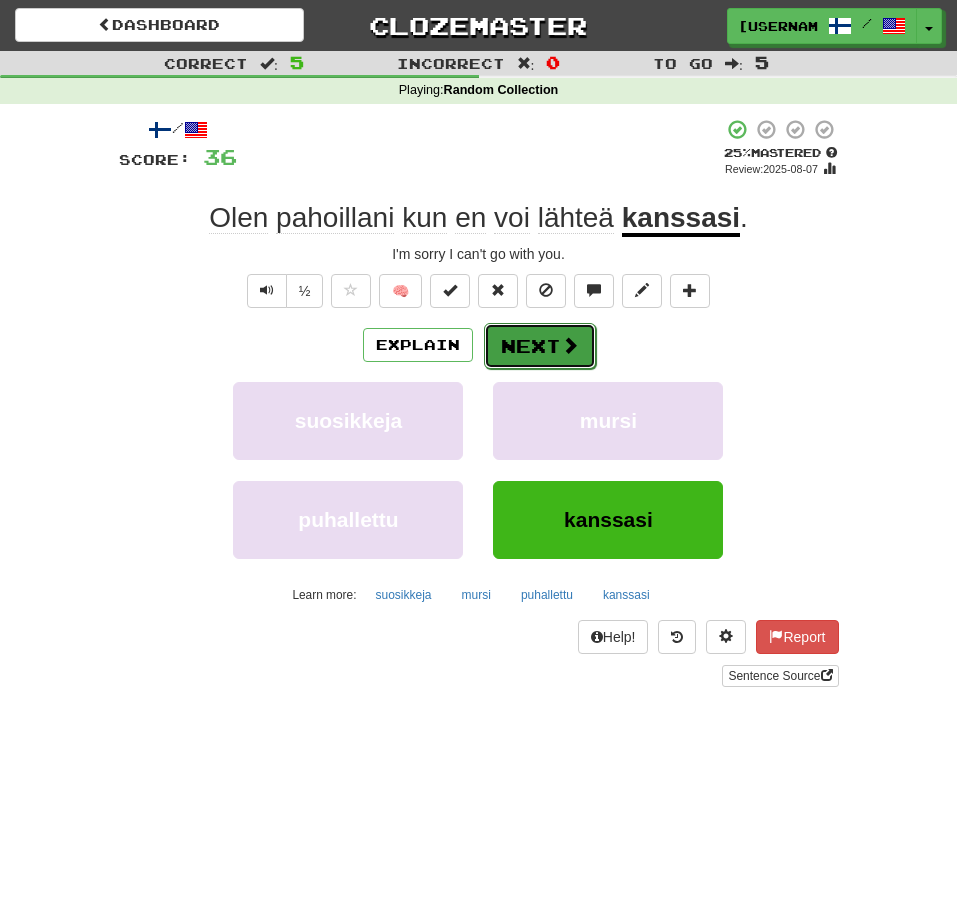 click on "Next" at bounding box center [540, 346] 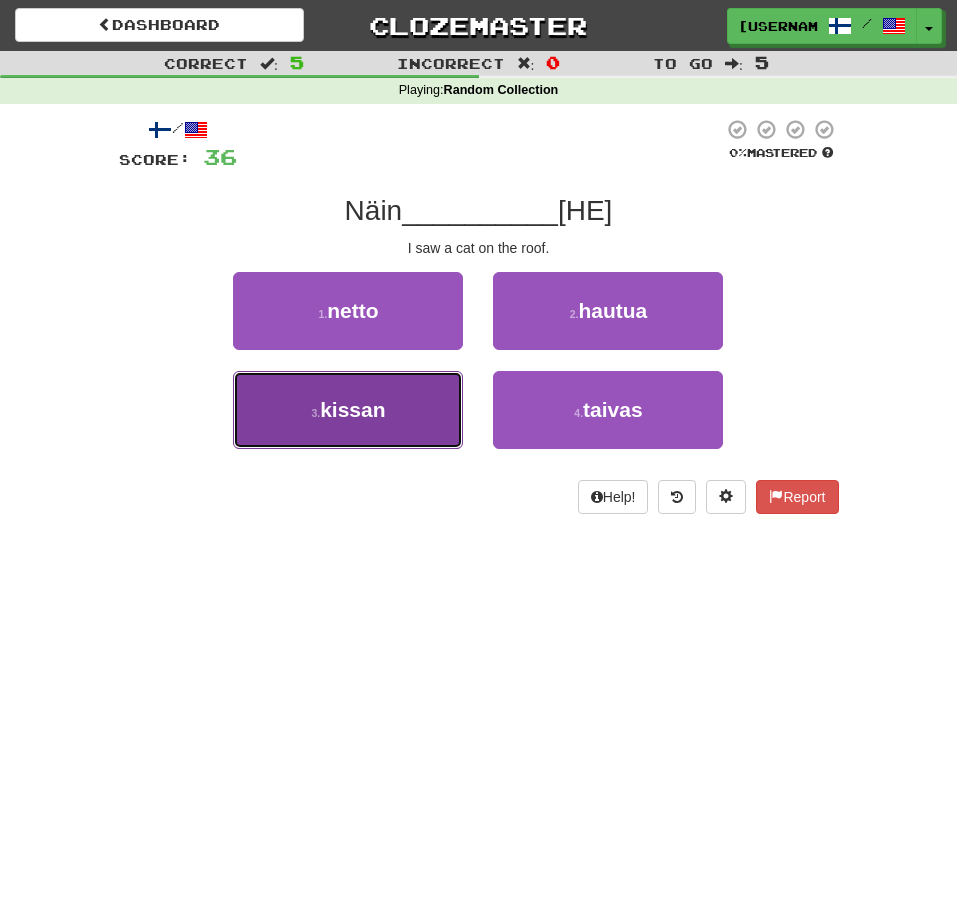 click on "3 .  kissan" at bounding box center (348, 410) 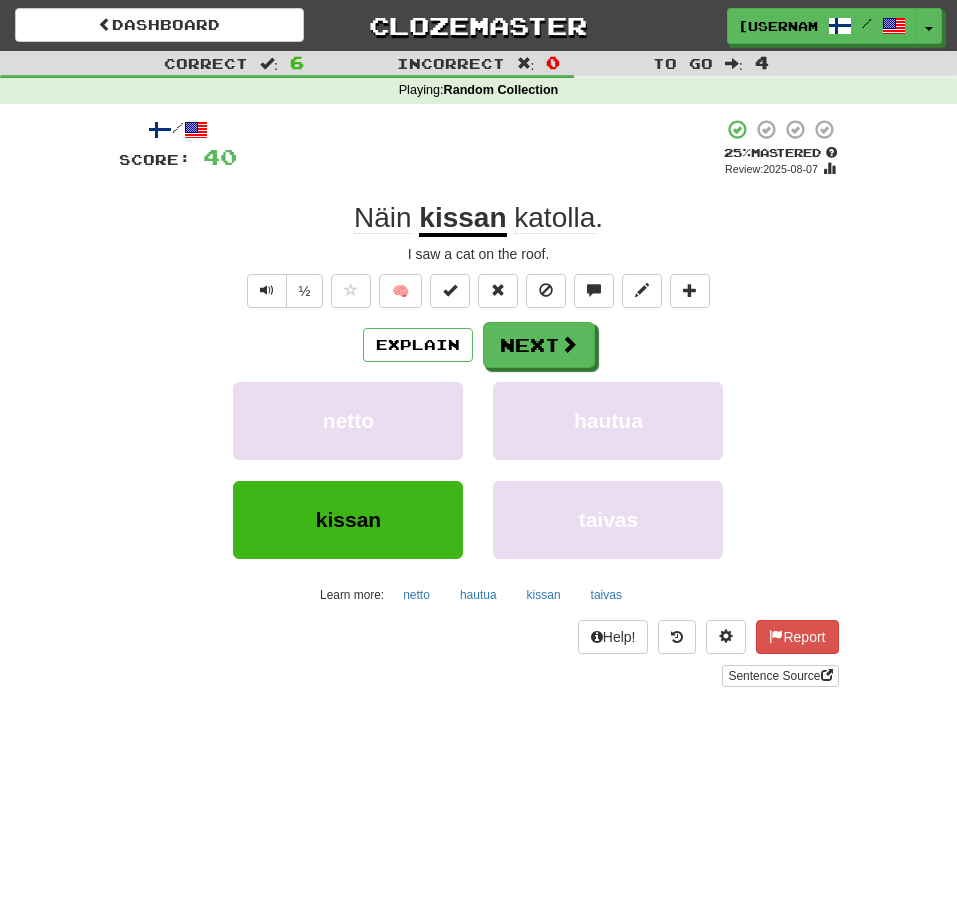 click on "/  Score:   40 + 4 25 %  Mastered Review:  2025-08-07 Näin   kissan   katolla . I saw a cat on the roof. ½ 🧠 Explain Next netto hautua kissan taivas Learn more: netto hautua kissan taivas  Help!  Report Sentence Source" at bounding box center [479, 402] 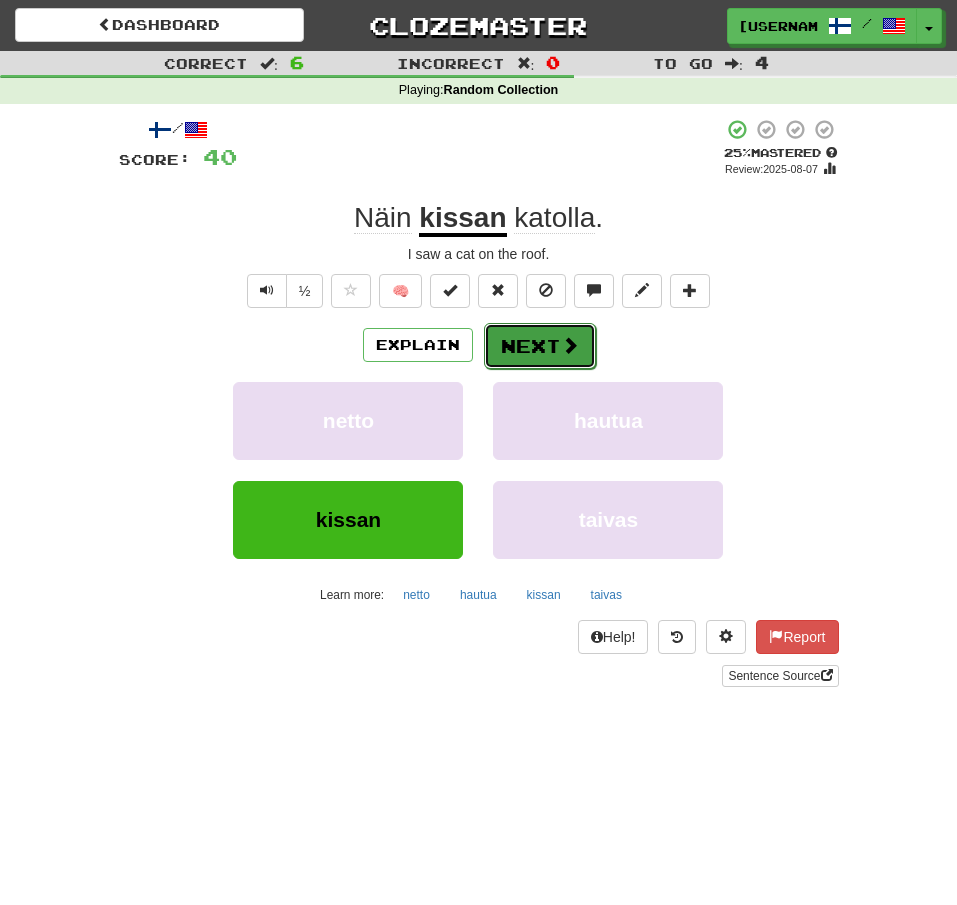 click on "Next" at bounding box center (540, 346) 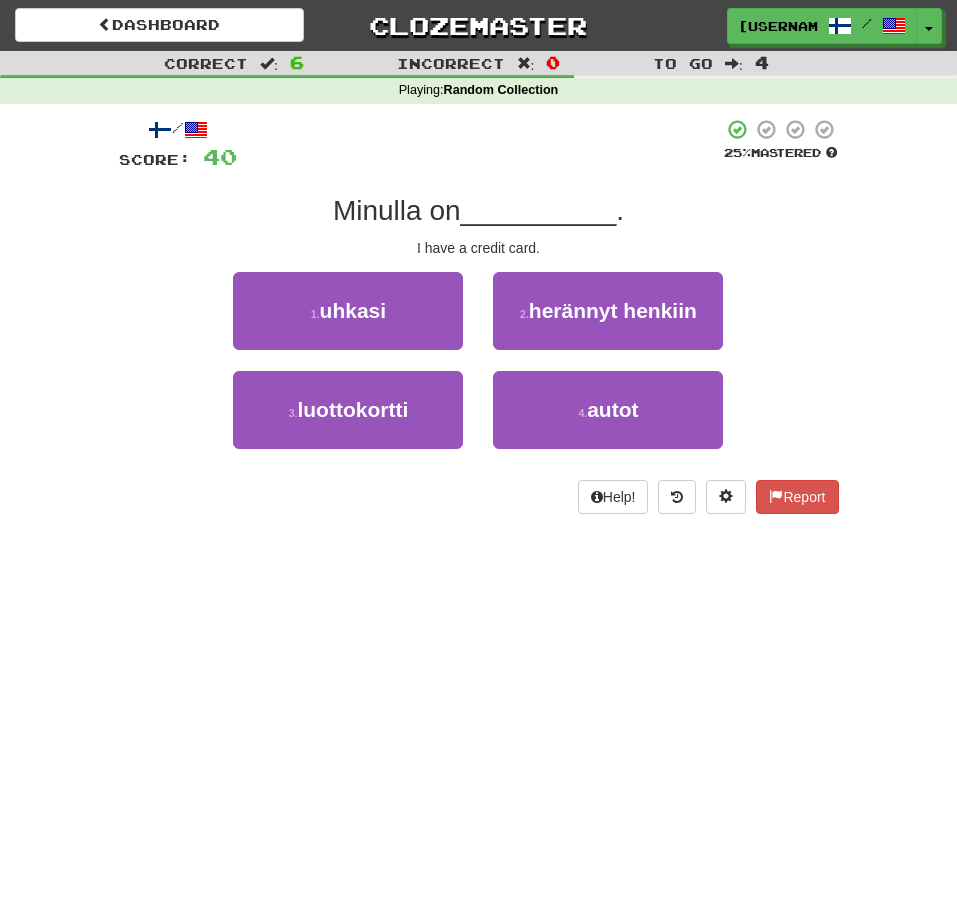 click on "1 .  uhkasi 2 .  herännyt henkiin" at bounding box center (479, 321) 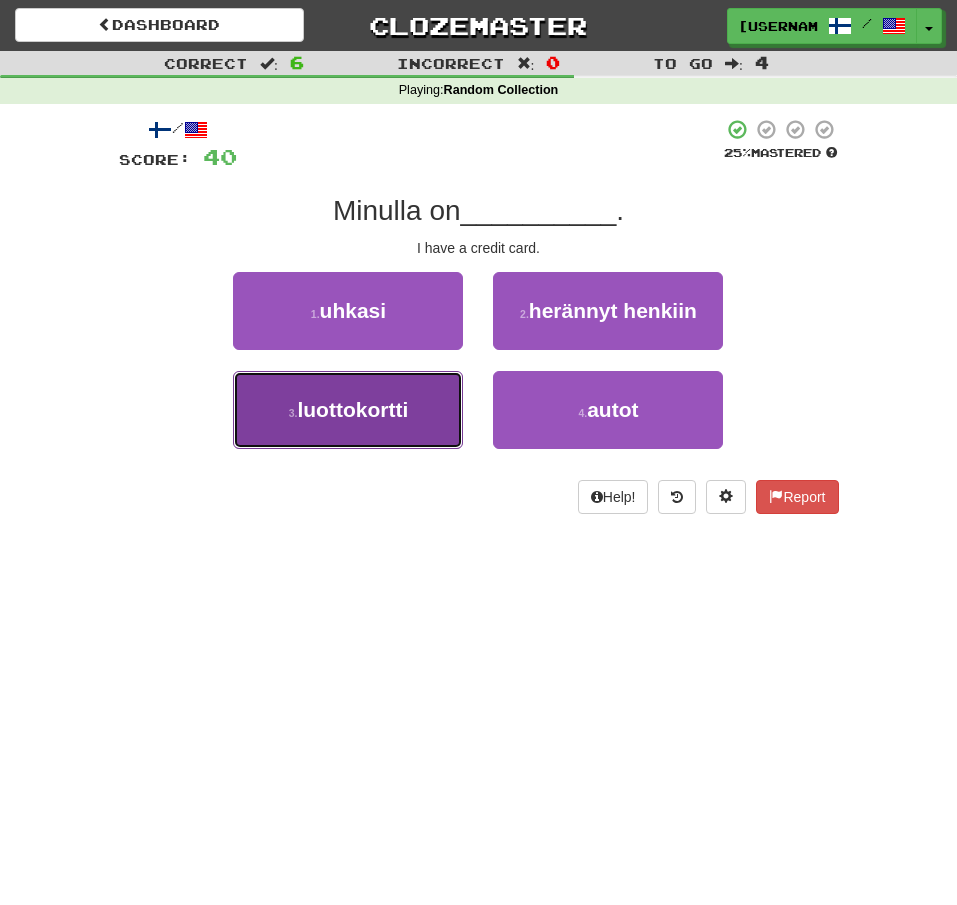 click on "3 .  luottokortti" at bounding box center [348, 410] 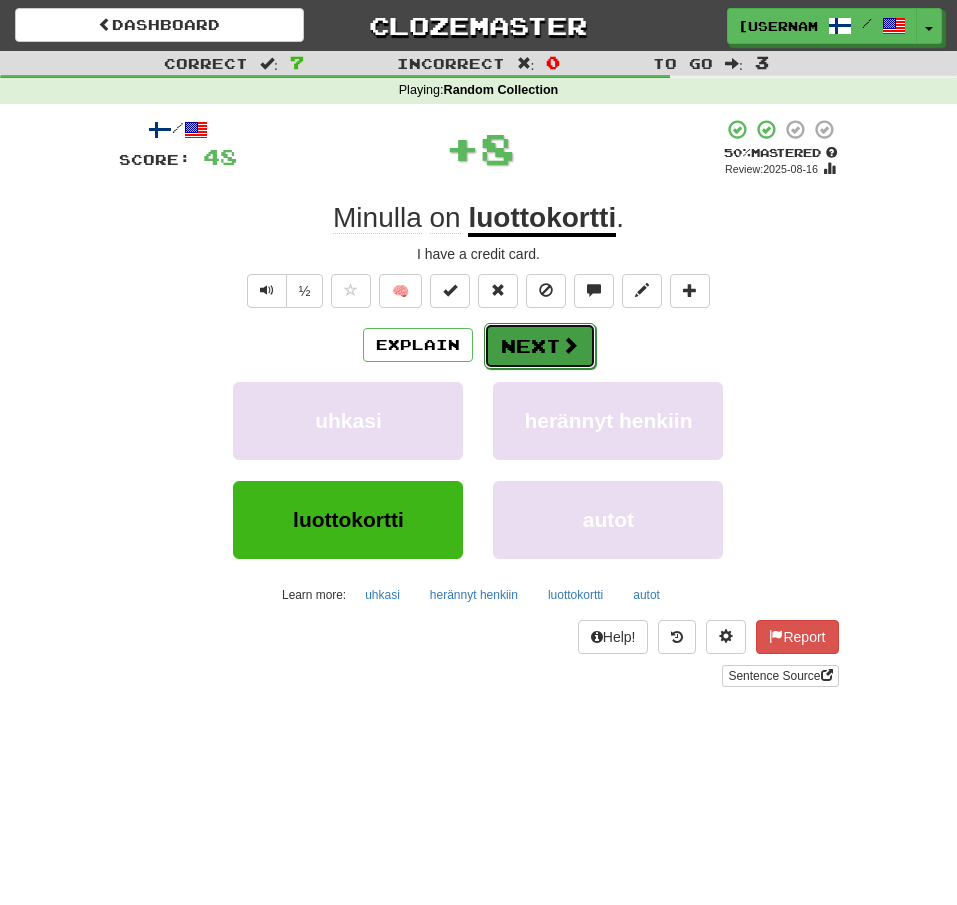 click on "Next" at bounding box center (540, 346) 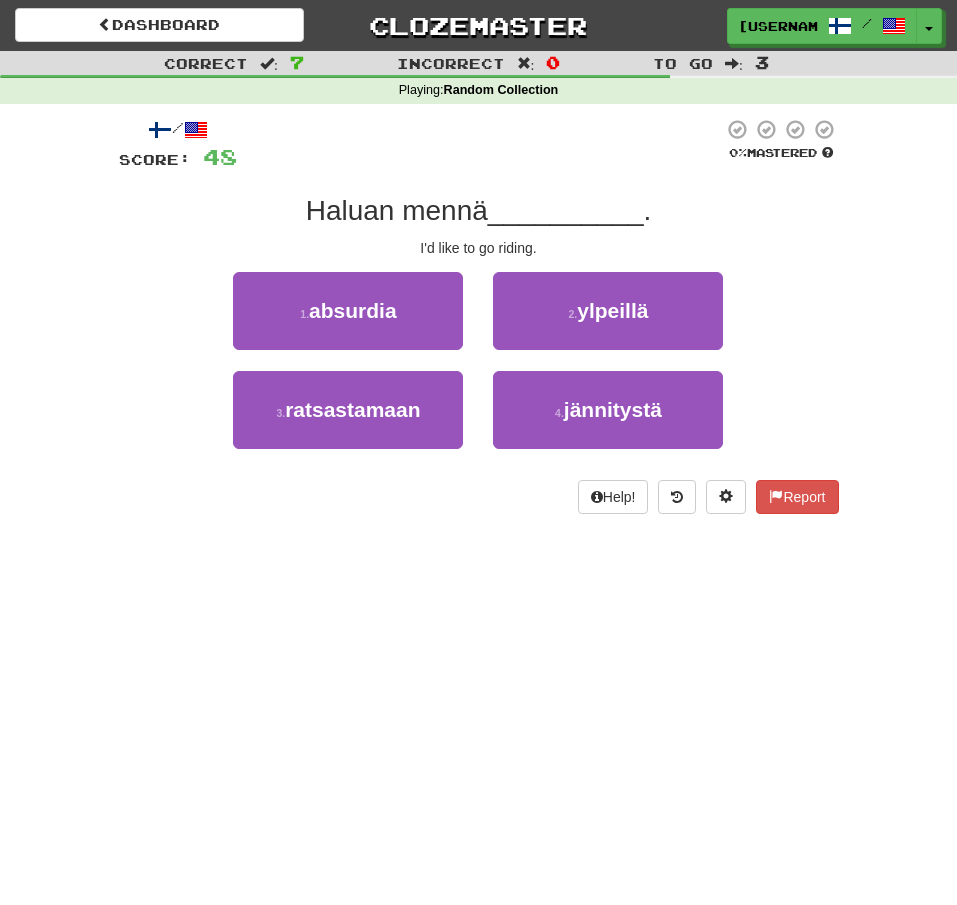 click on "Correct   :   7 Incorrect   :   0 To go   :   3 Playing :  Random Collection  /  Score:   48 0 %  Mastered Haluan mennä  __________ . I'd like to go riding. 1 .  absurdia 2 .  ylpeillä 3 .  ratsastamaan 4 .  jännitystä  Help!  Report" at bounding box center (478, 296) 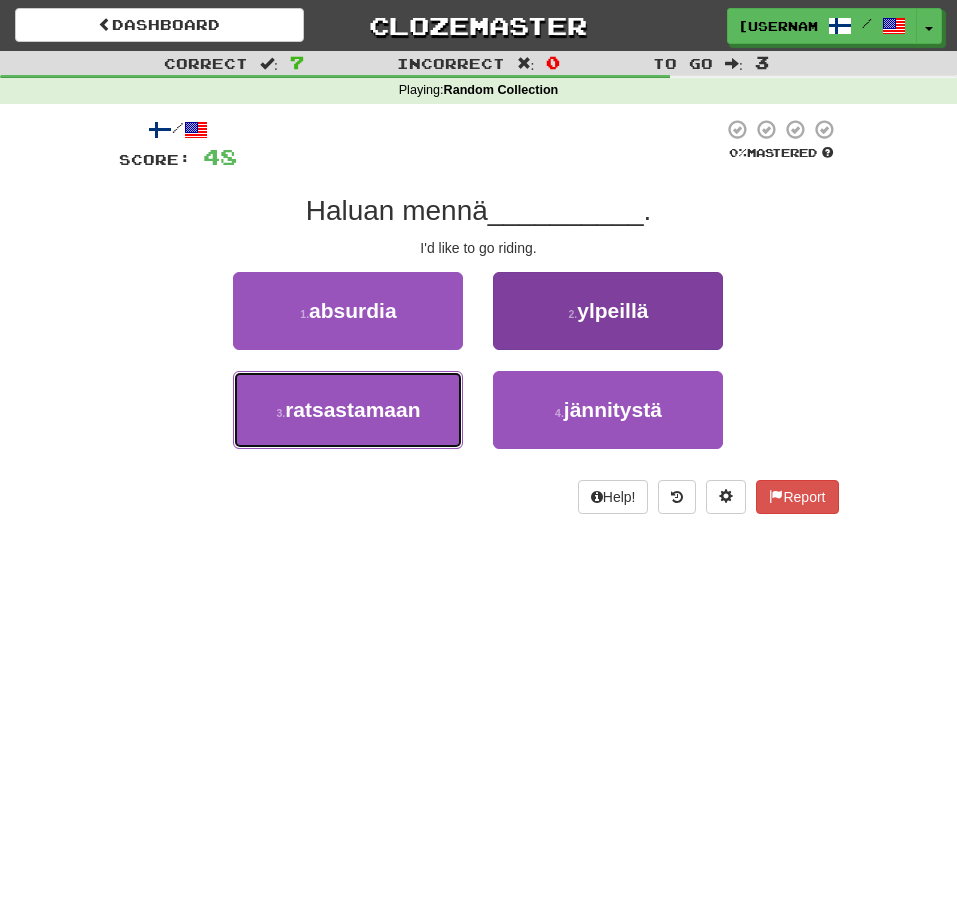 drag, startPoint x: 439, startPoint y: 413, endPoint x: 547, endPoint y: 399, distance: 108.903625 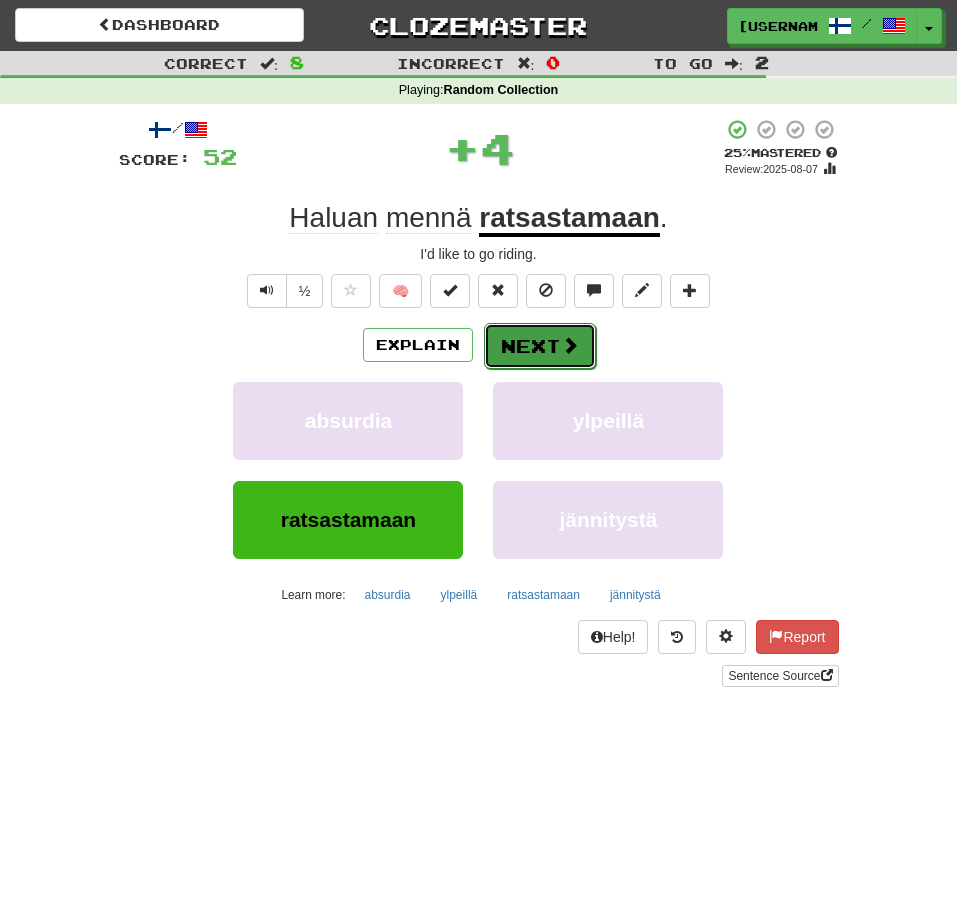 click on "Next" at bounding box center (540, 346) 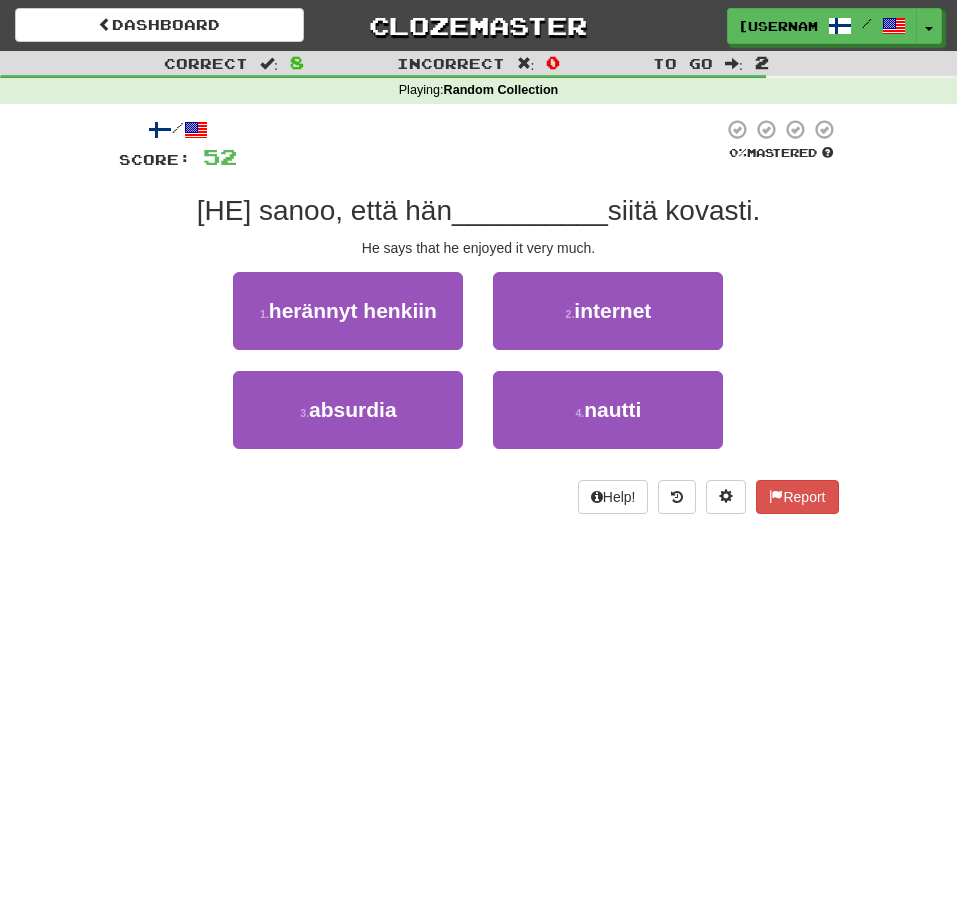 click on "1 .  herännyt henkiin 2 .  internet" at bounding box center (479, 321) 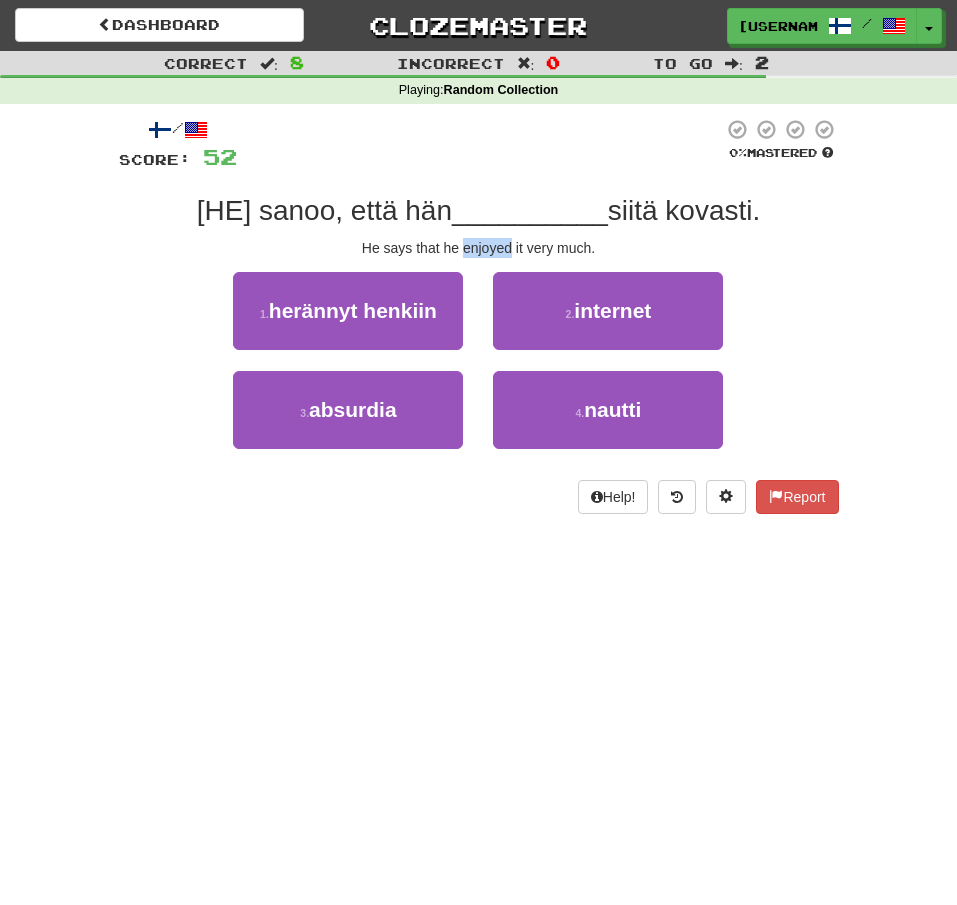 click on "He says that he enjoyed it very much." at bounding box center [479, 248] 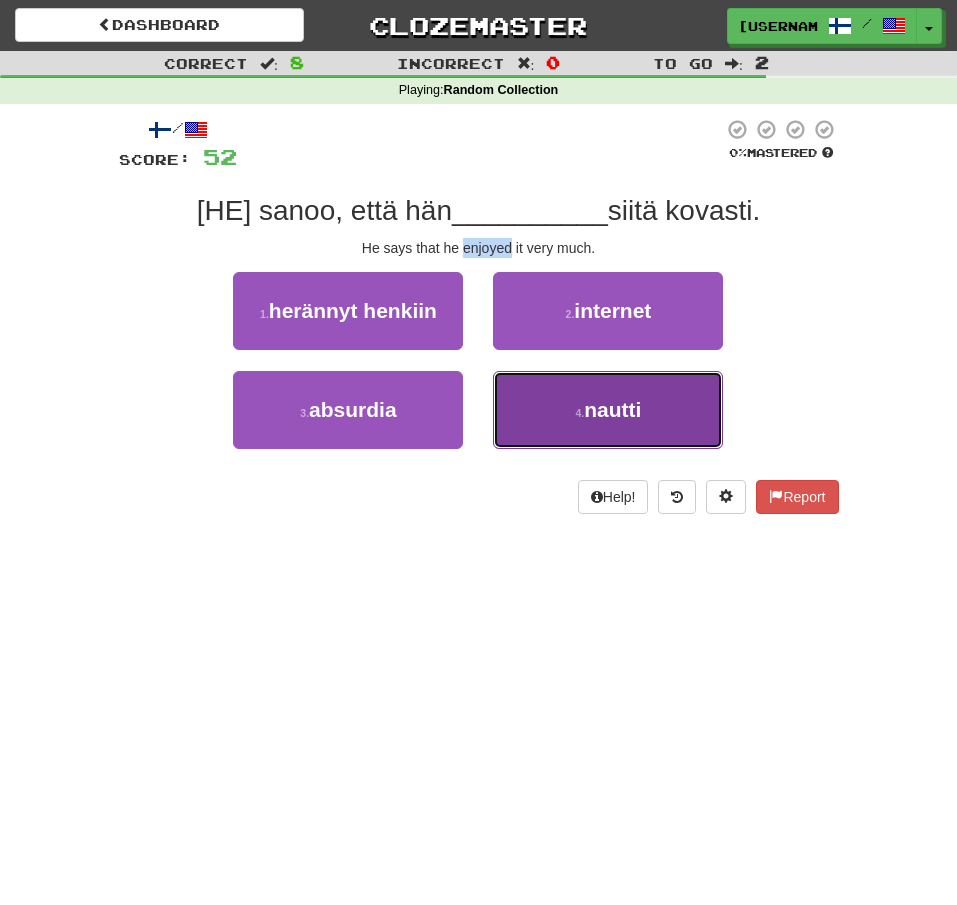 click on "4 .  nautti" at bounding box center [608, 410] 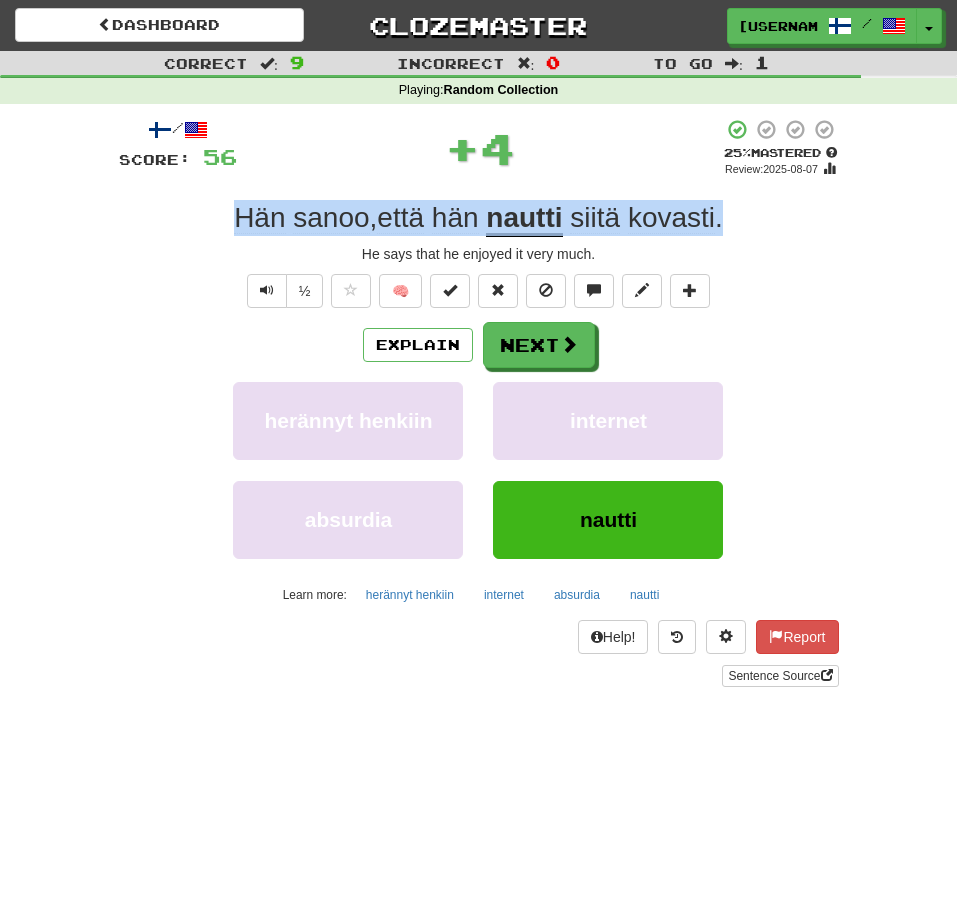 drag, startPoint x: 766, startPoint y: 218, endPoint x: 205, endPoint y: 199, distance: 561.32166 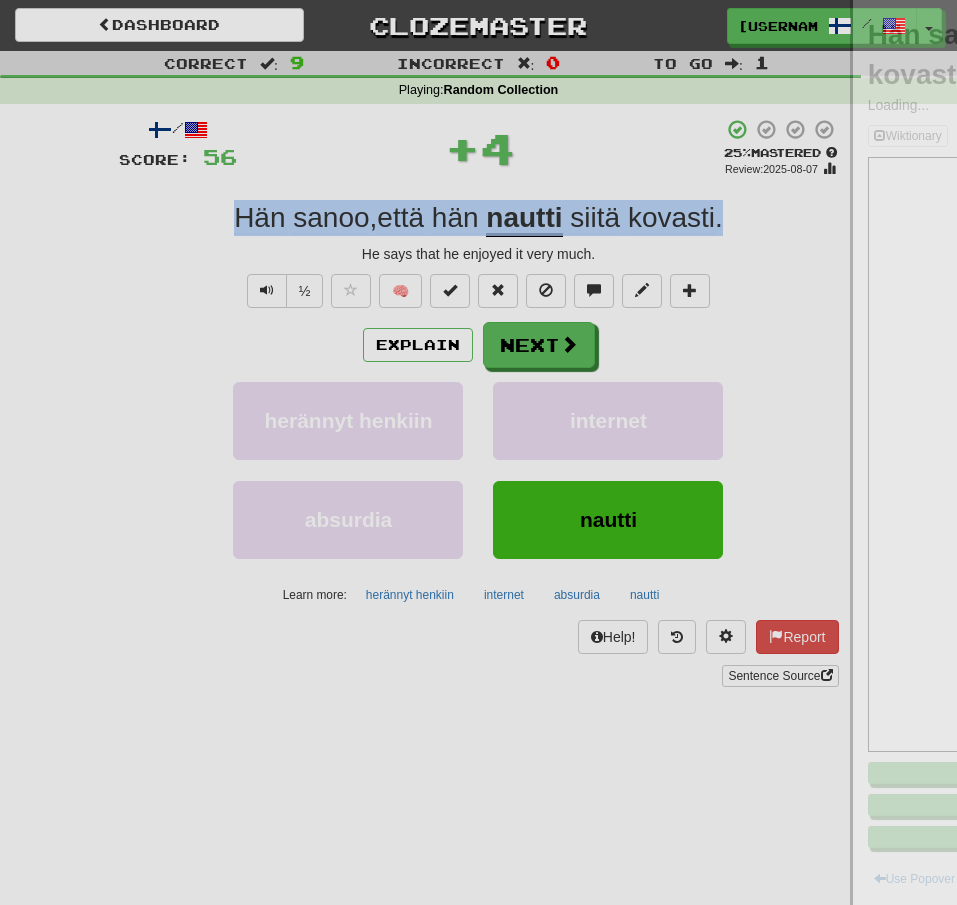 copy on "[HE]   sanoo ,  että   hän   nautti   siitä   kovasti ." 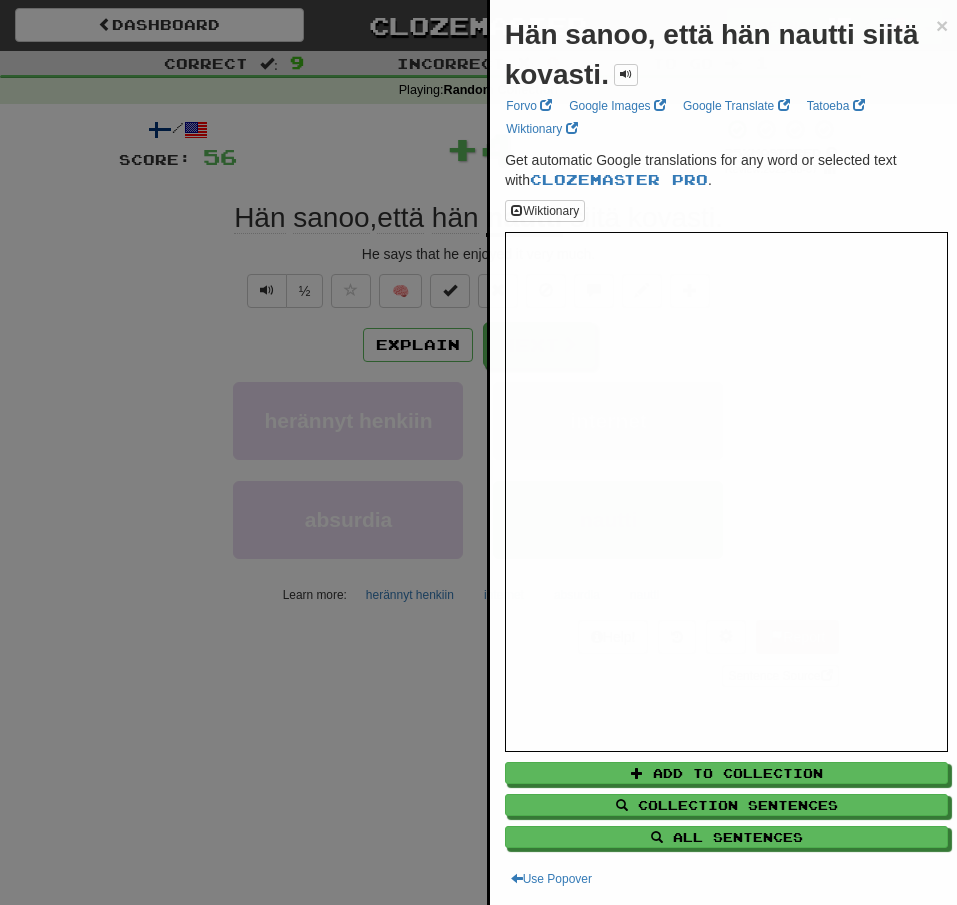 click at bounding box center [478, 452] 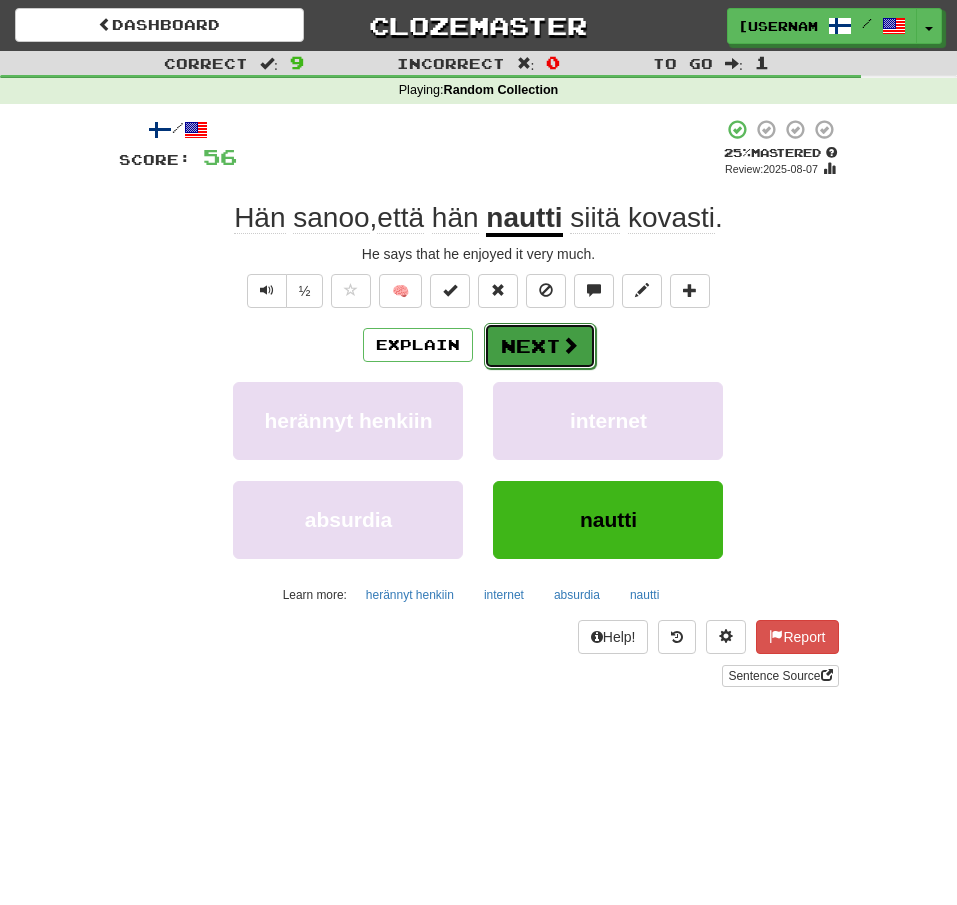 click on "Next" at bounding box center (540, 346) 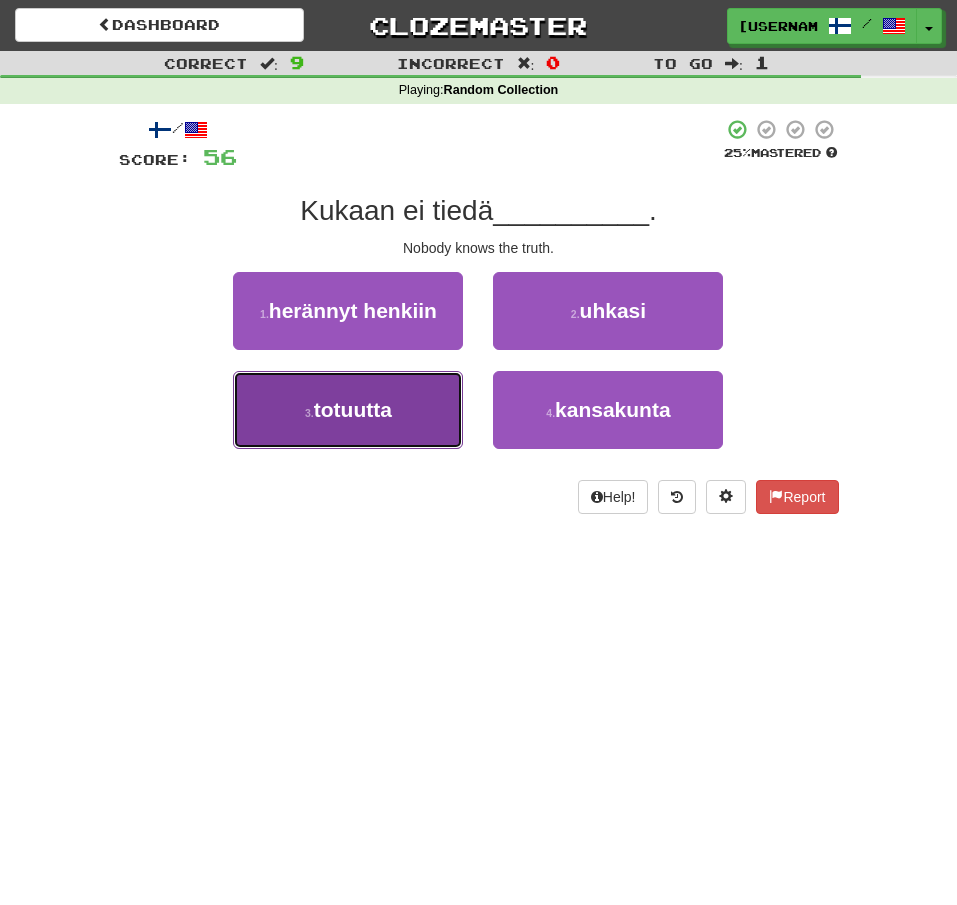 click on "3 .  totuutta" at bounding box center [348, 410] 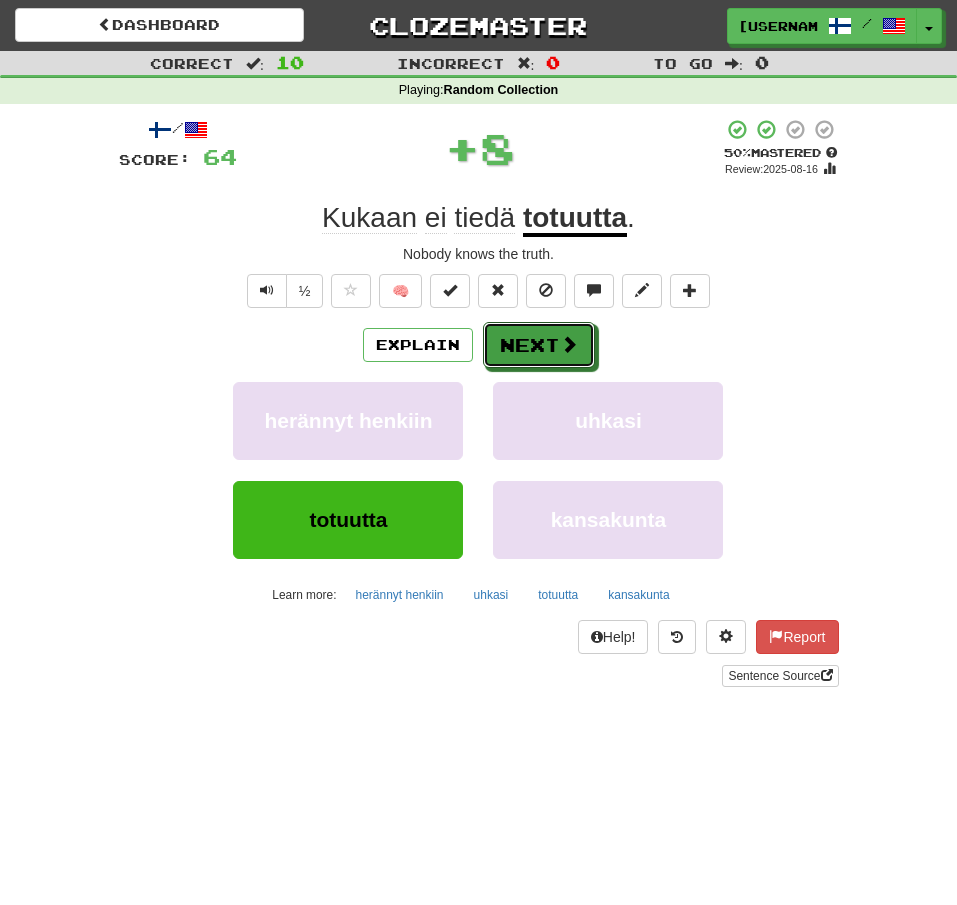 click on "Next" at bounding box center (539, 345) 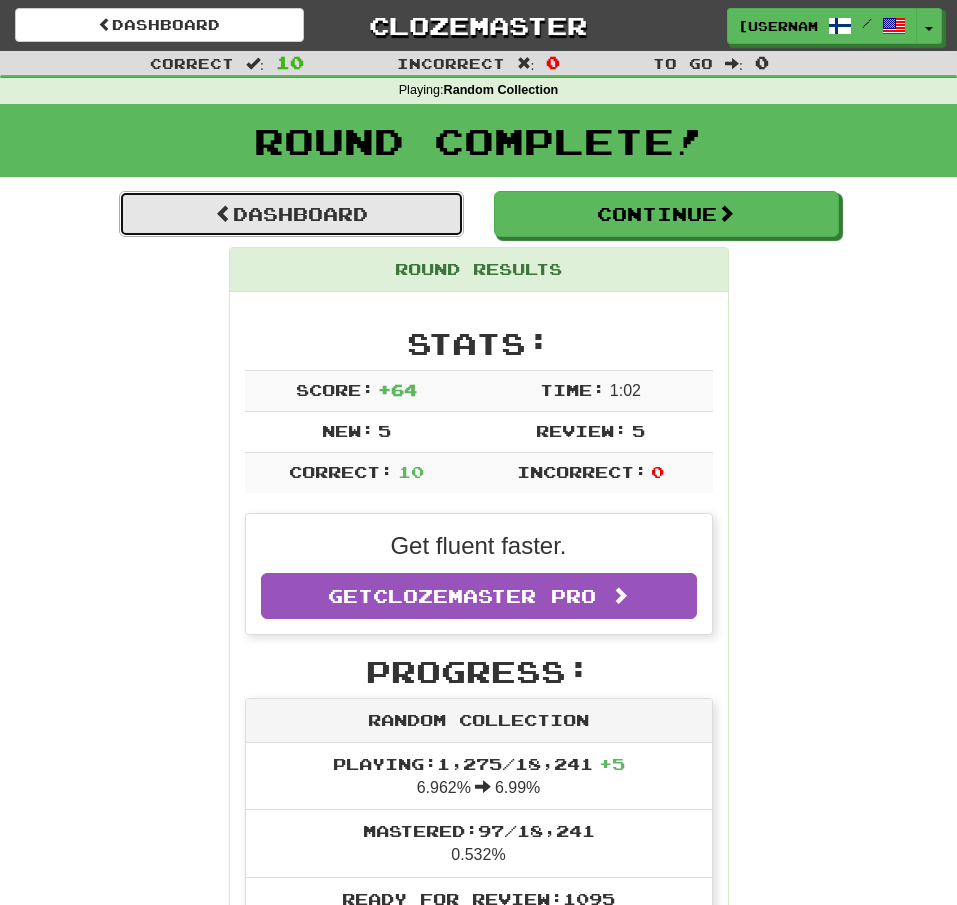 click on "Dashboard" at bounding box center [291, 214] 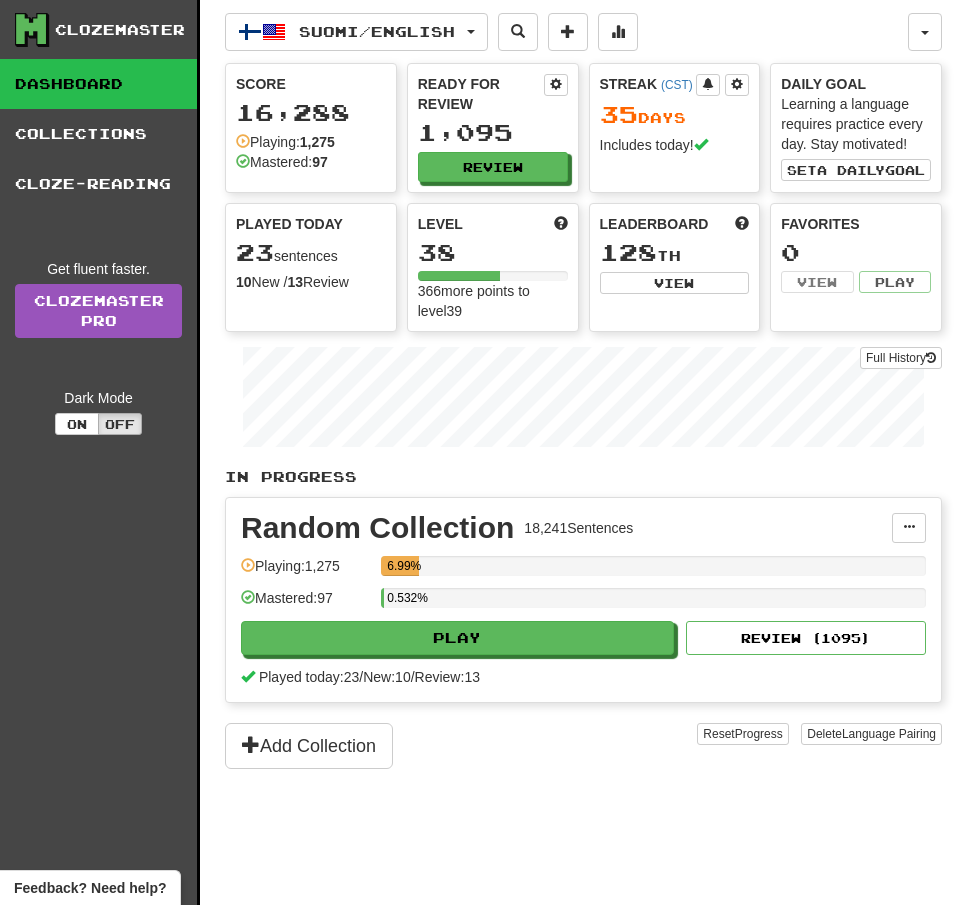 scroll, scrollTop: 0, scrollLeft: 0, axis: both 